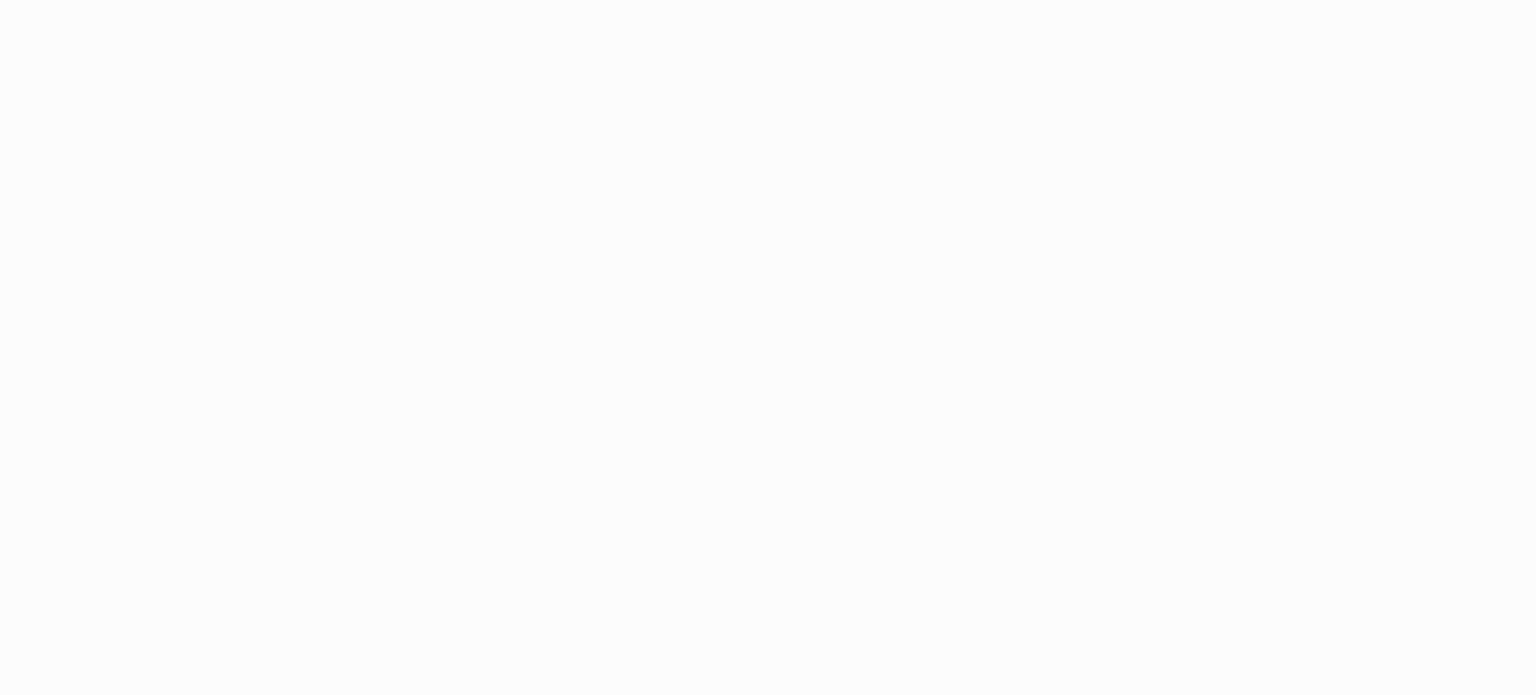 scroll, scrollTop: 0, scrollLeft: 0, axis: both 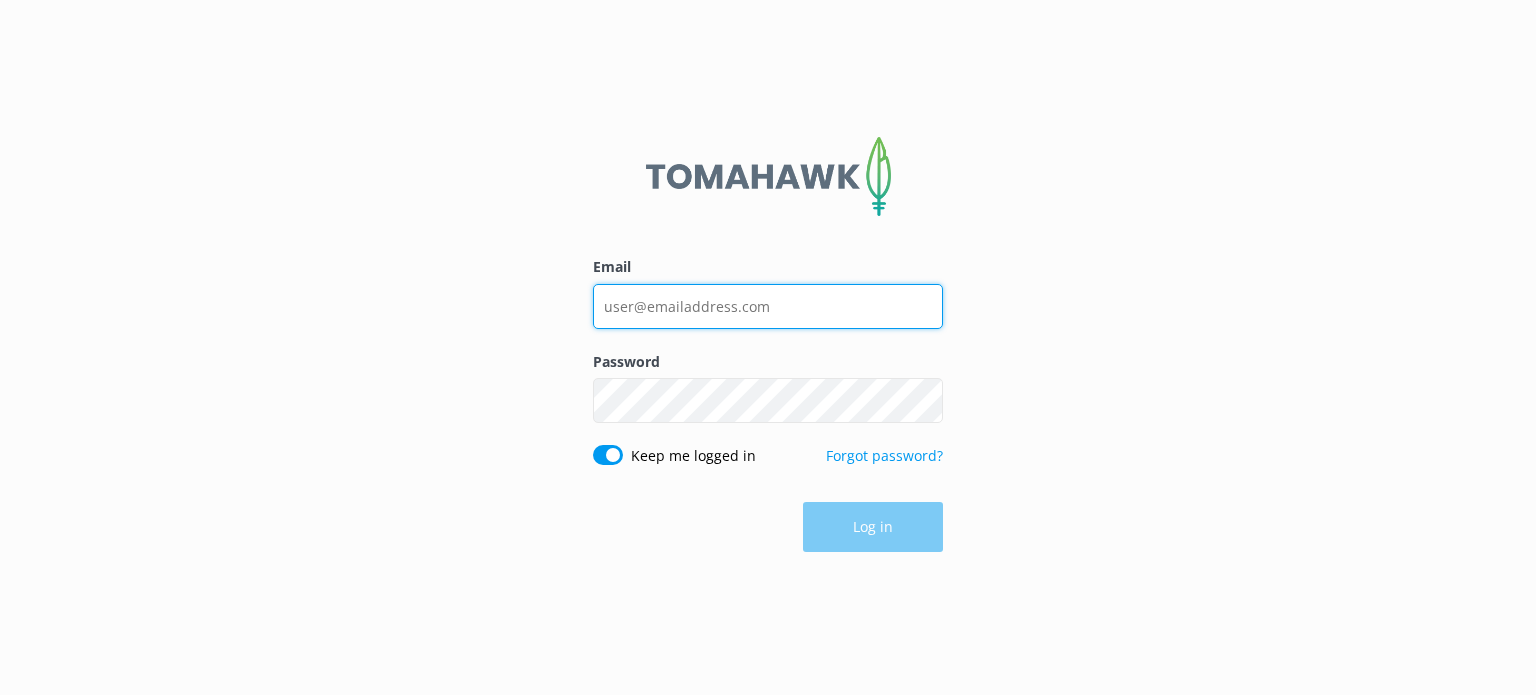 click on "Email" at bounding box center [768, 306] 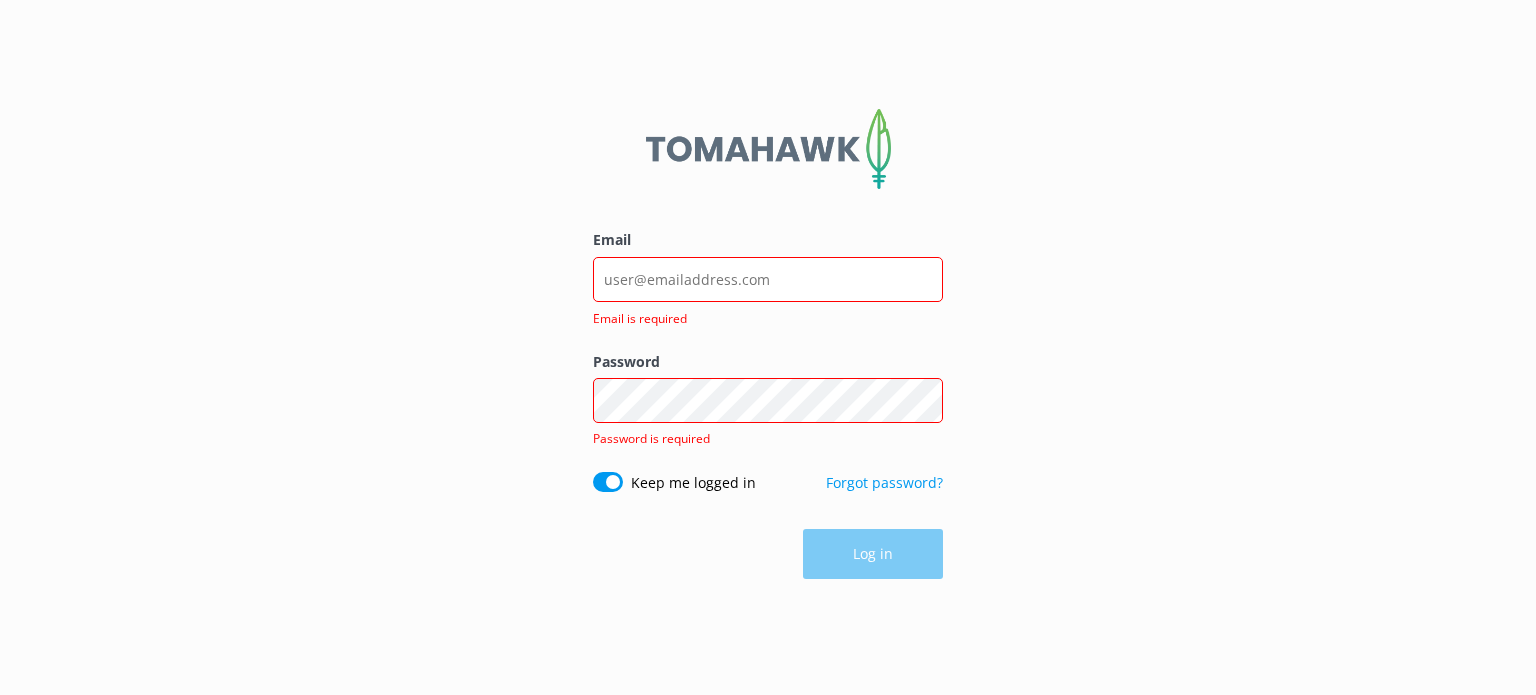 click on "Email Email is required Password Show password Password is required Keep me logged in Forgot password? Log in" at bounding box center [768, 347] 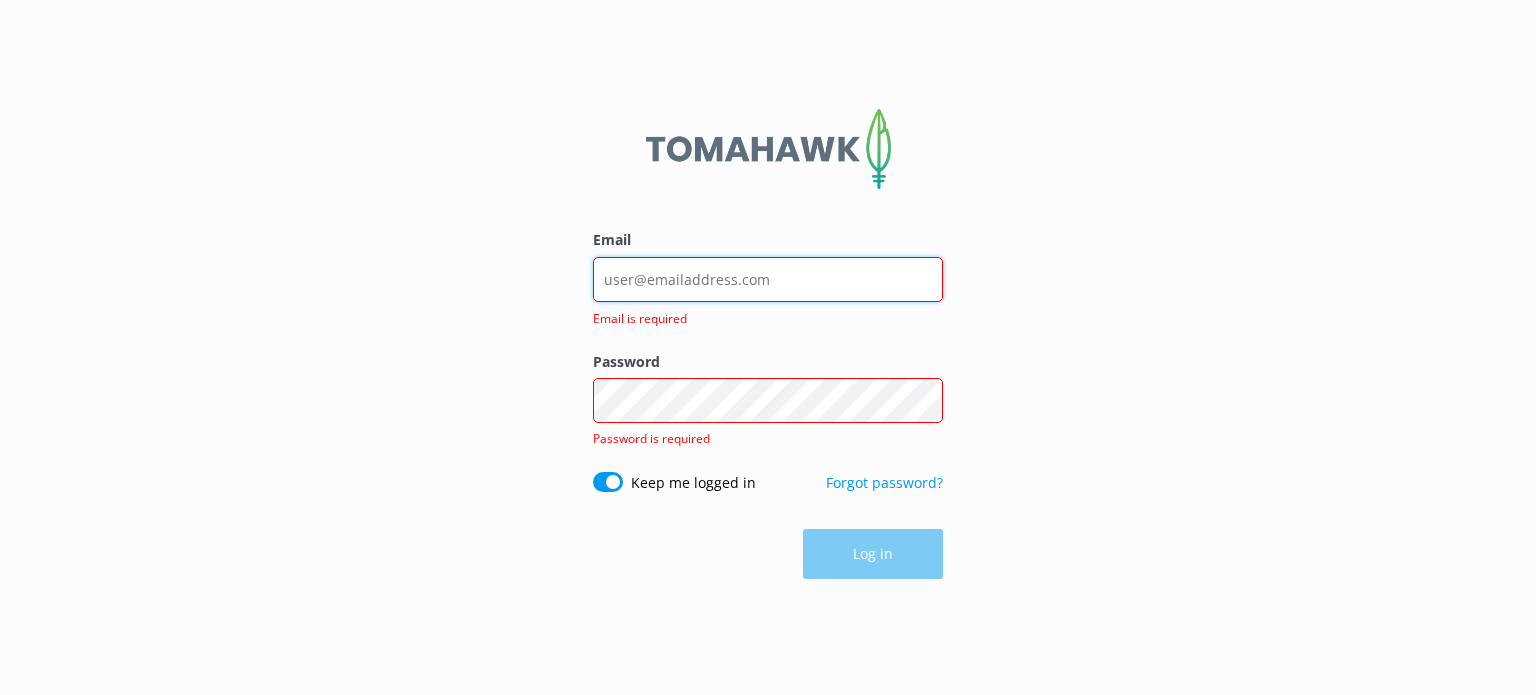 click on "Email" at bounding box center (768, 279) 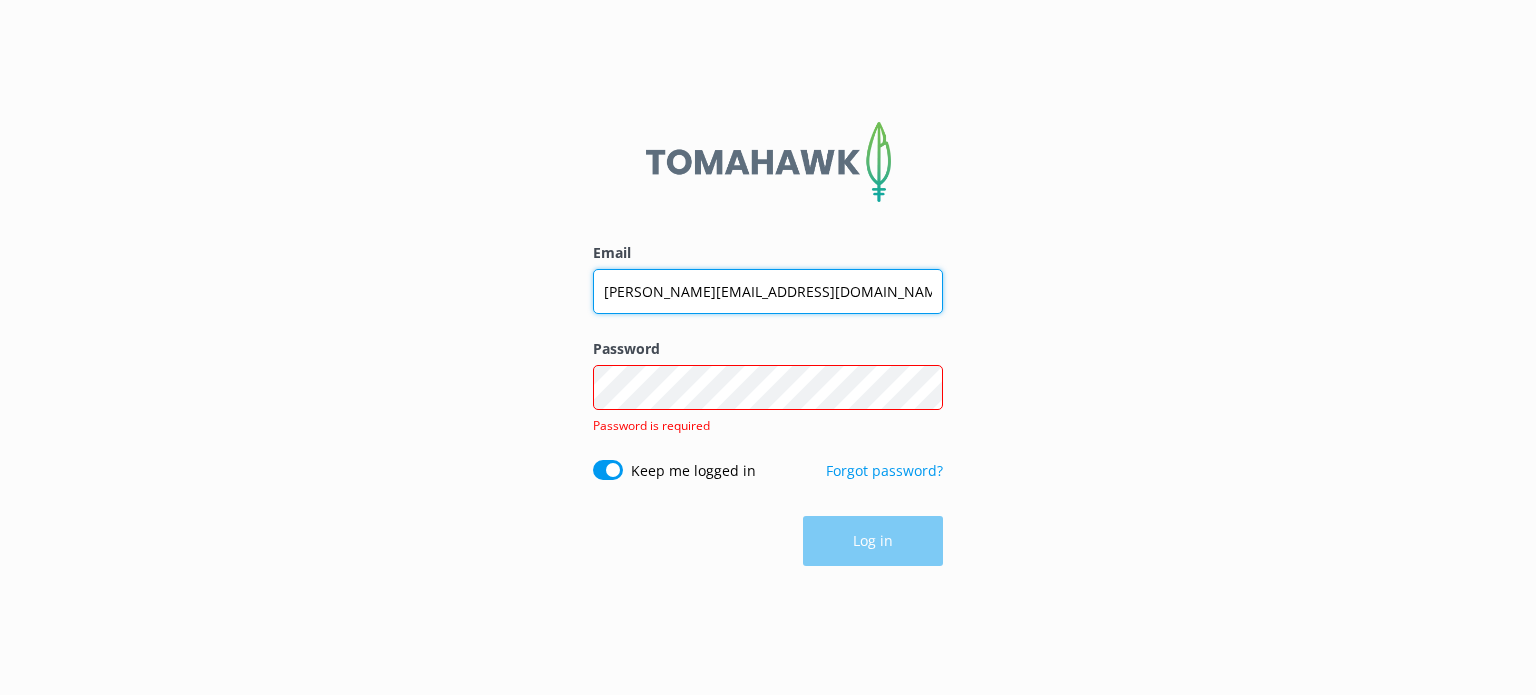 type on "[PERSON_NAME][EMAIL_ADDRESS][DOMAIN_NAME]" 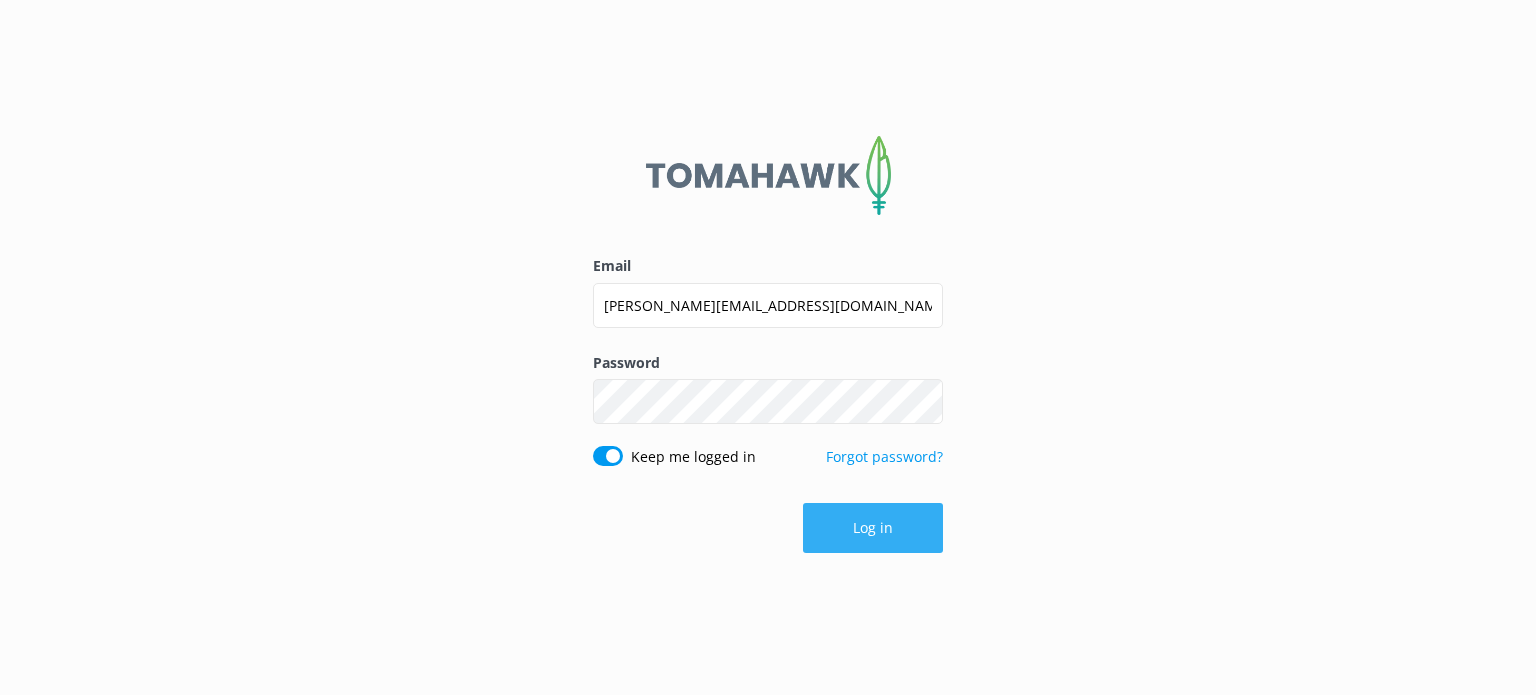 click on "Log in" at bounding box center [873, 528] 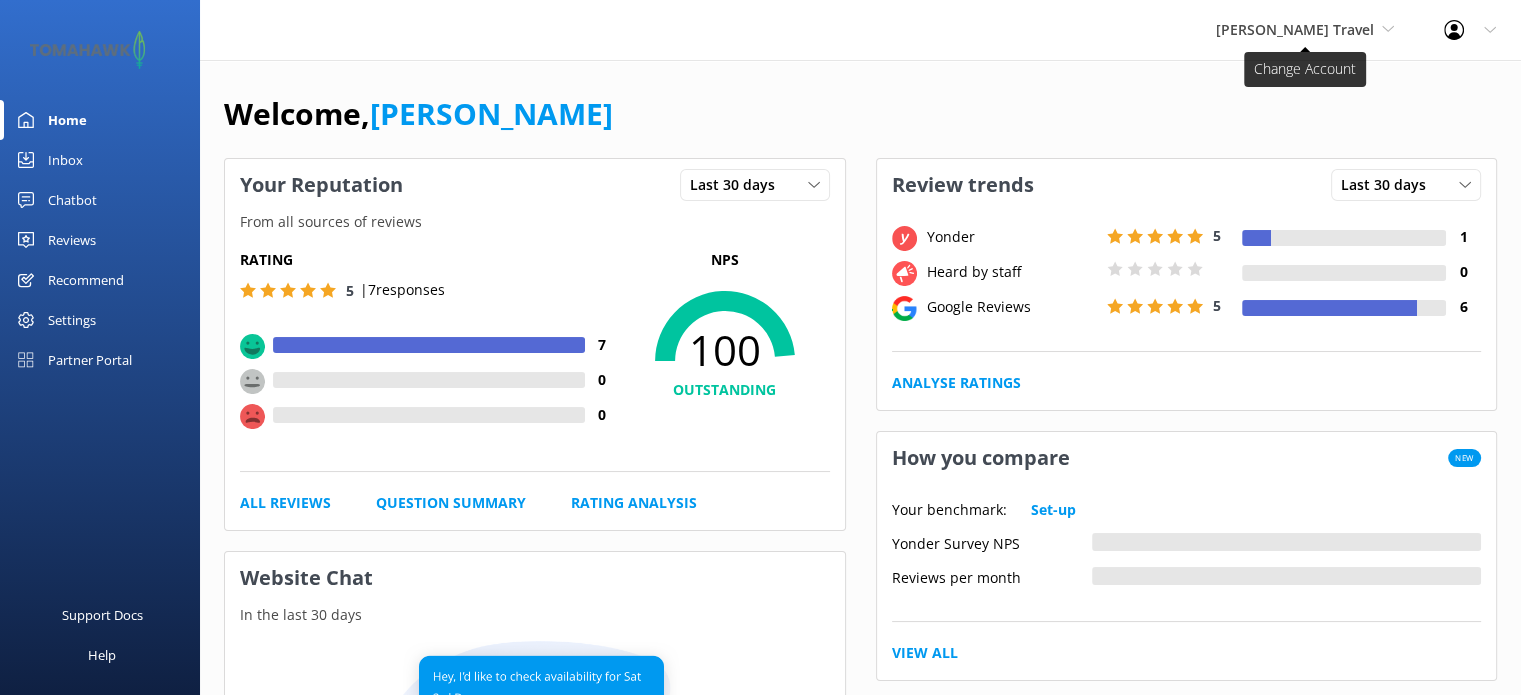 click 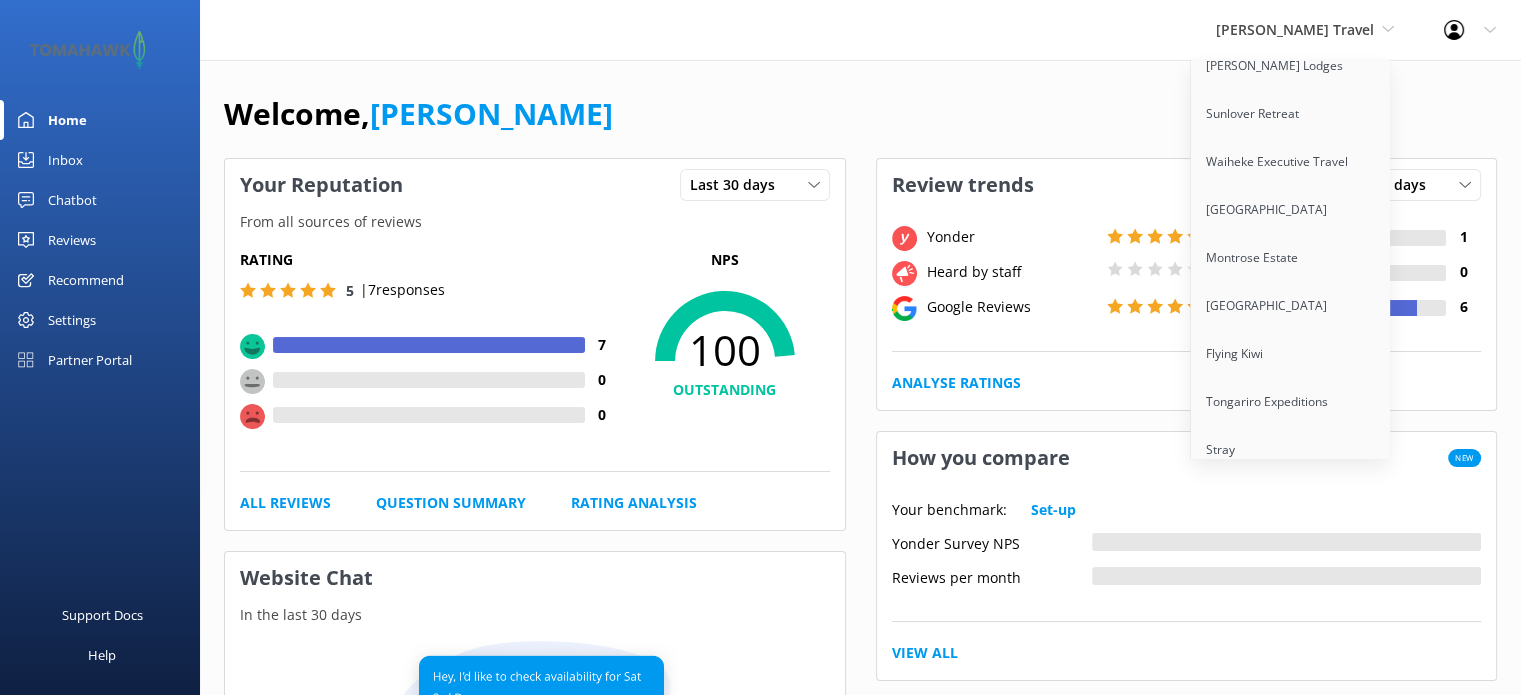 scroll, scrollTop: 999, scrollLeft: 0, axis: vertical 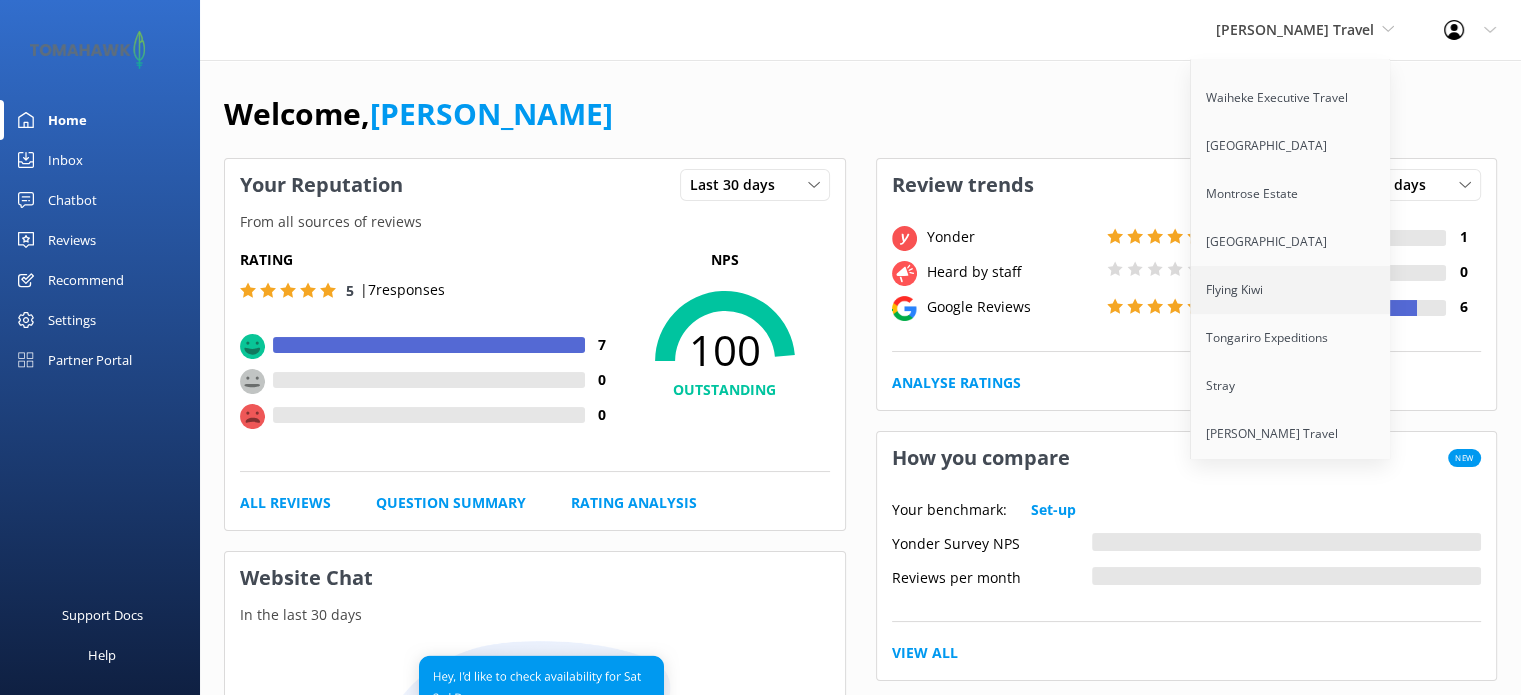 click on "Flying Kiwi" at bounding box center [1291, 290] 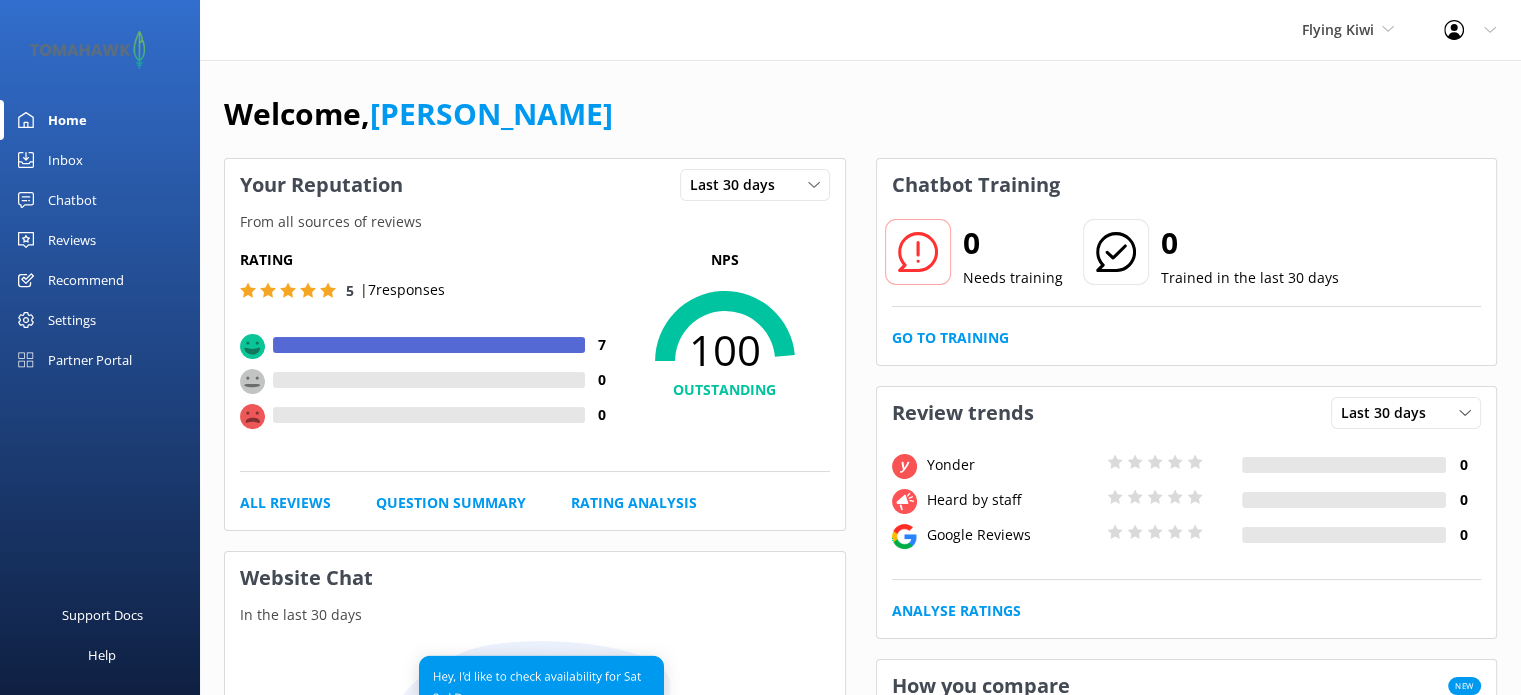click on "Chatbot" at bounding box center [100, 200] 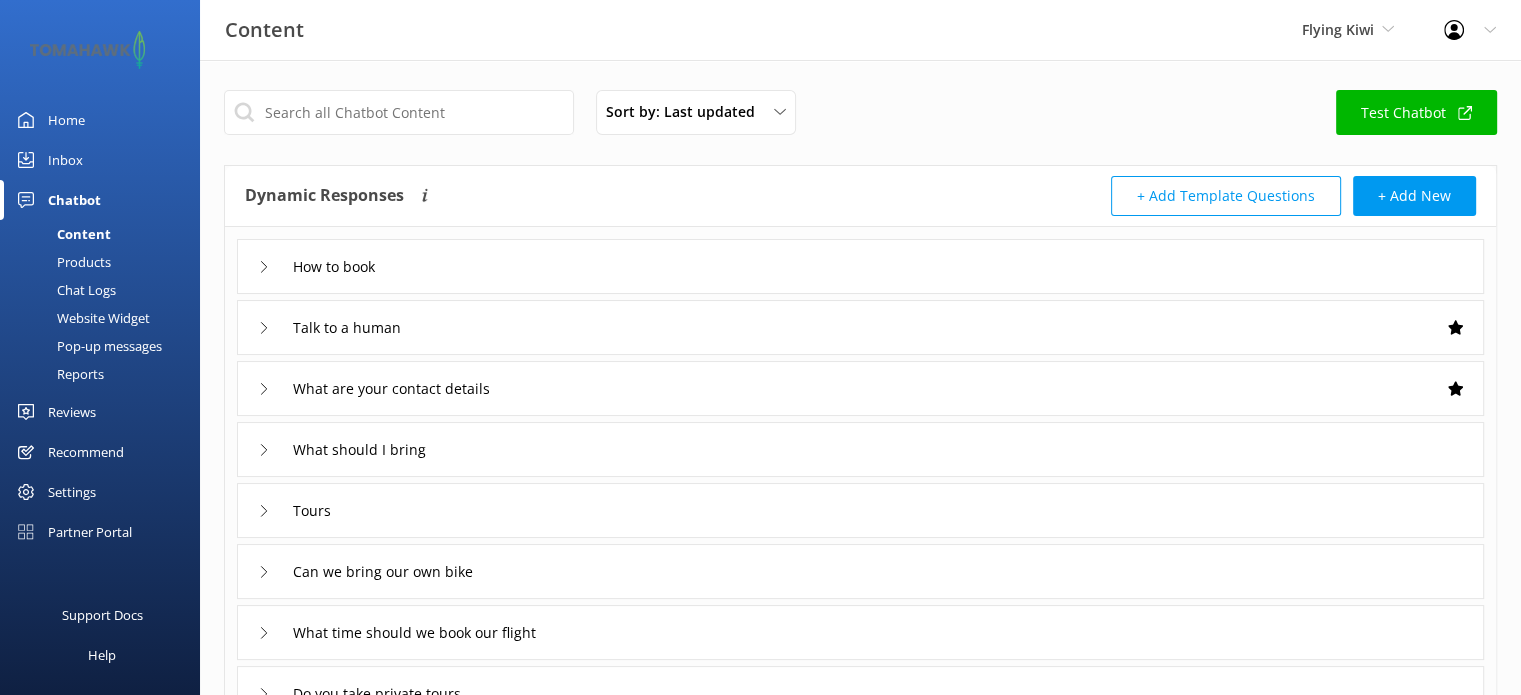 click on "How to book" at bounding box center [318, 266] 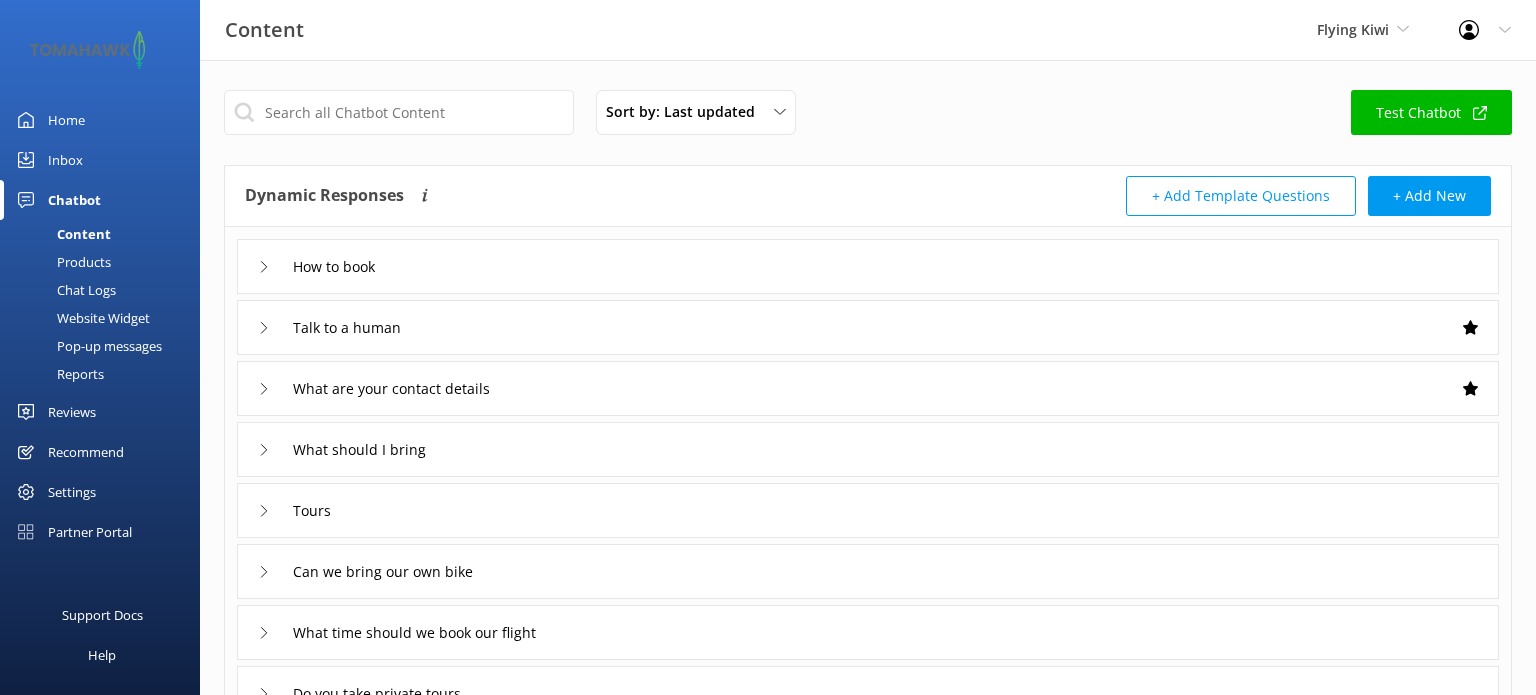 scroll, scrollTop: 0, scrollLeft: 0, axis: both 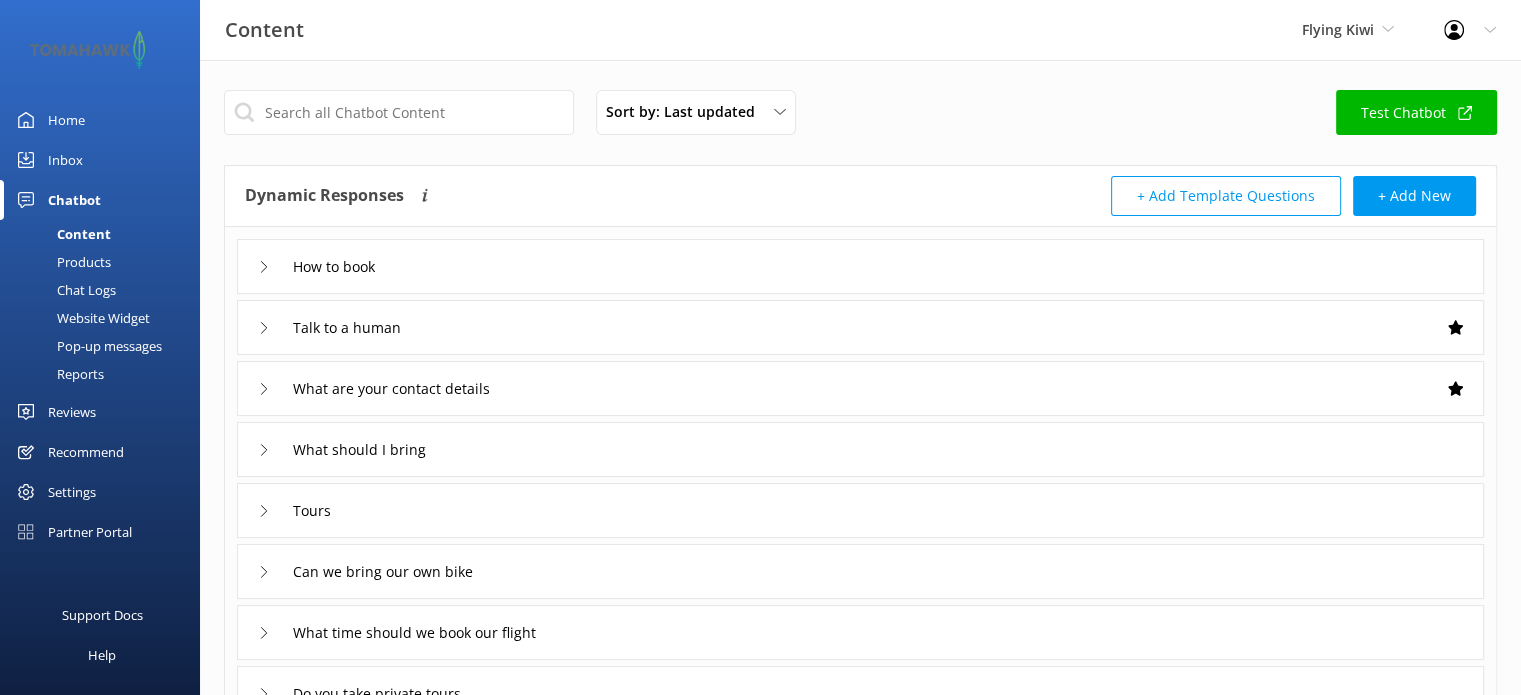 click on "Chat Logs" at bounding box center (64, 290) 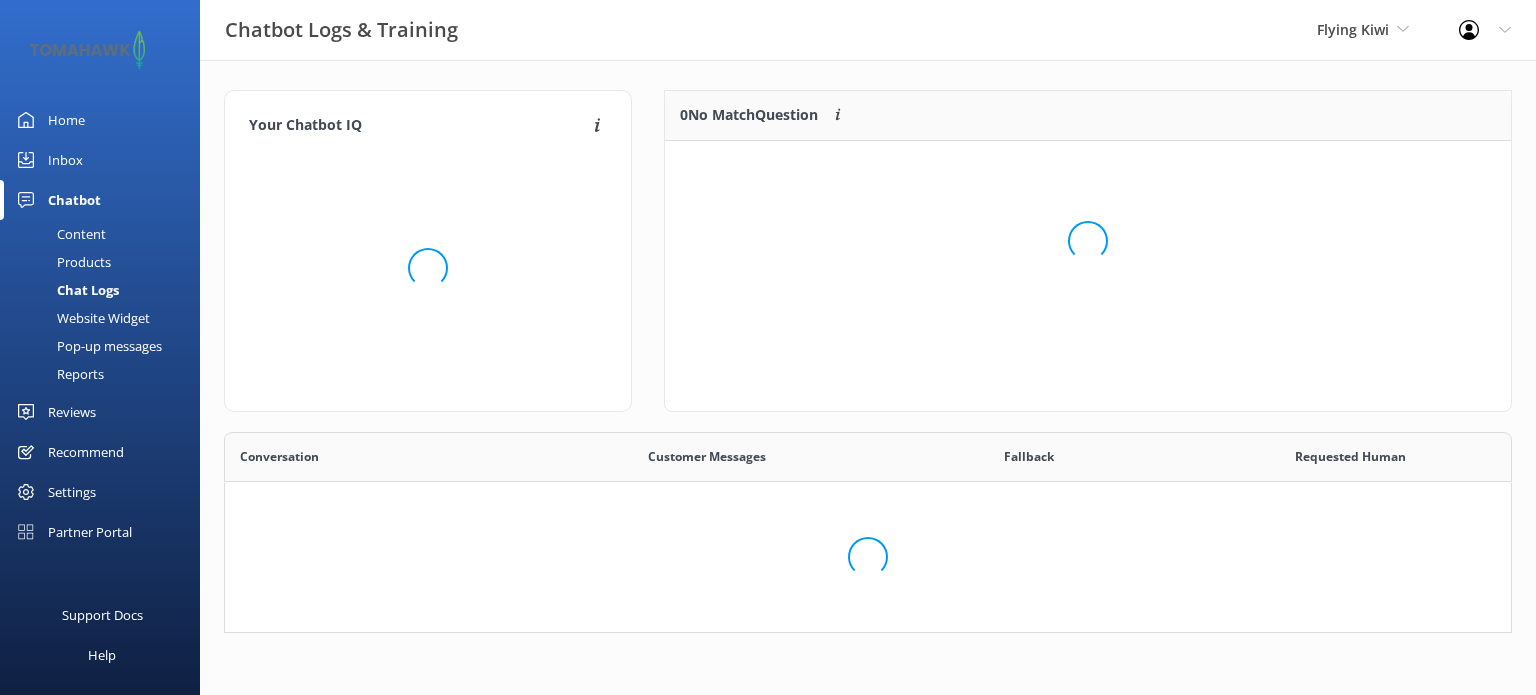 scroll, scrollTop: 16, scrollLeft: 16, axis: both 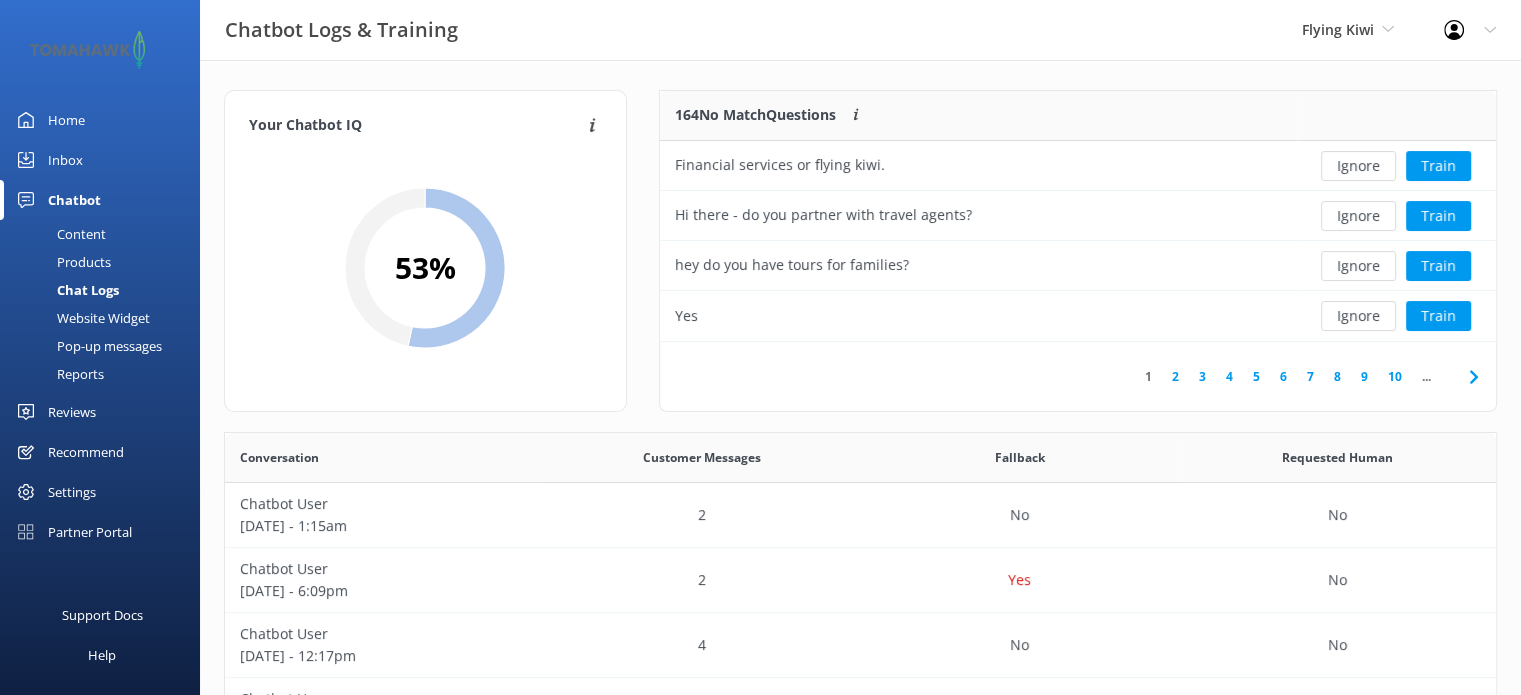 click on "Chatbot" at bounding box center [74, 200] 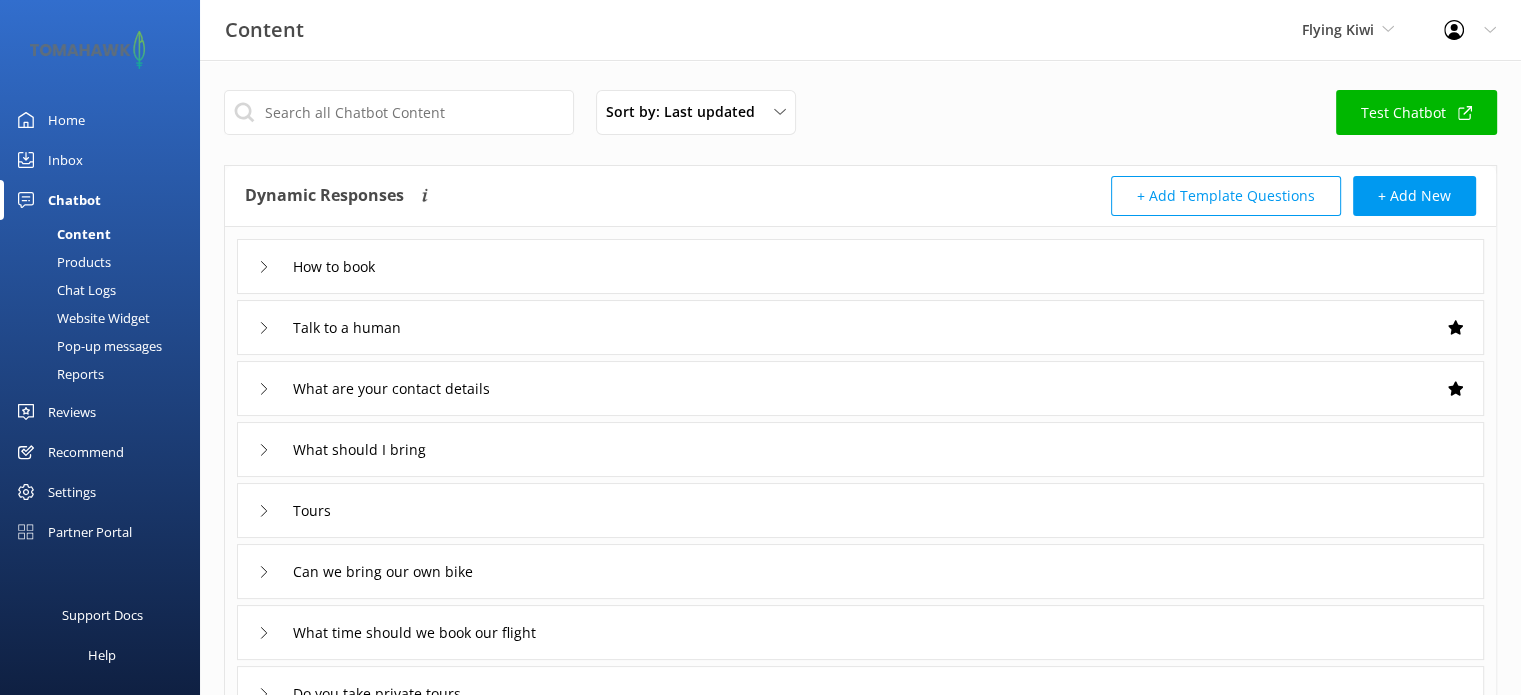 click 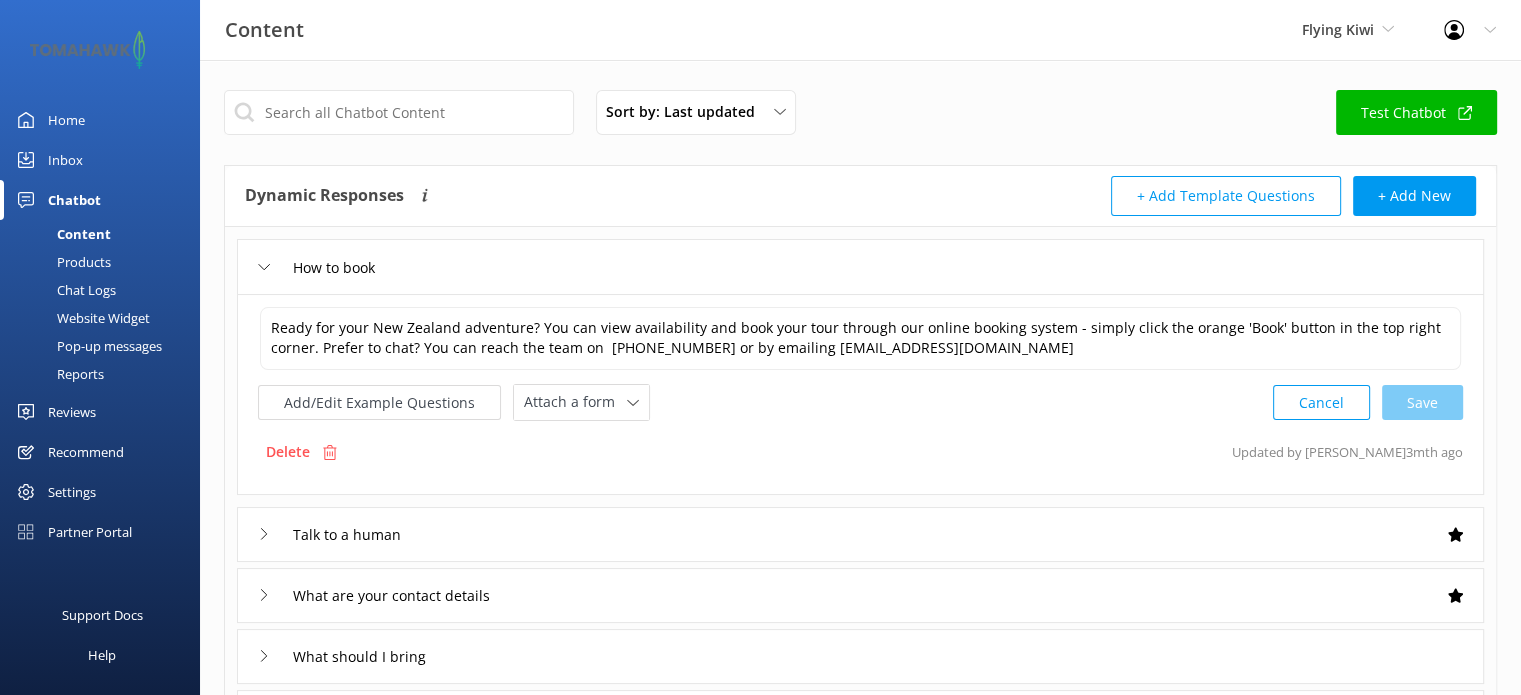 scroll, scrollTop: 100, scrollLeft: 0, axis: vertical 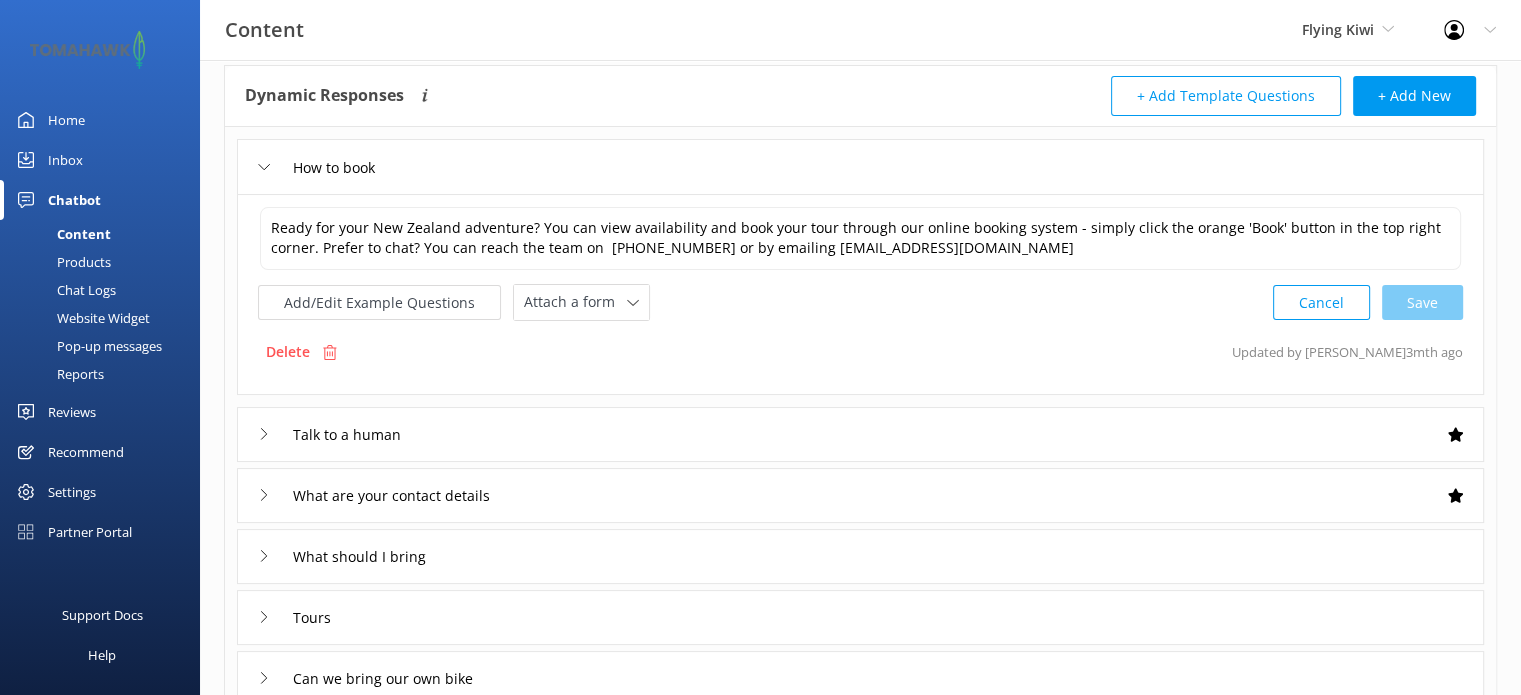click on "Chat Logs" at bounding box center [64, 290] 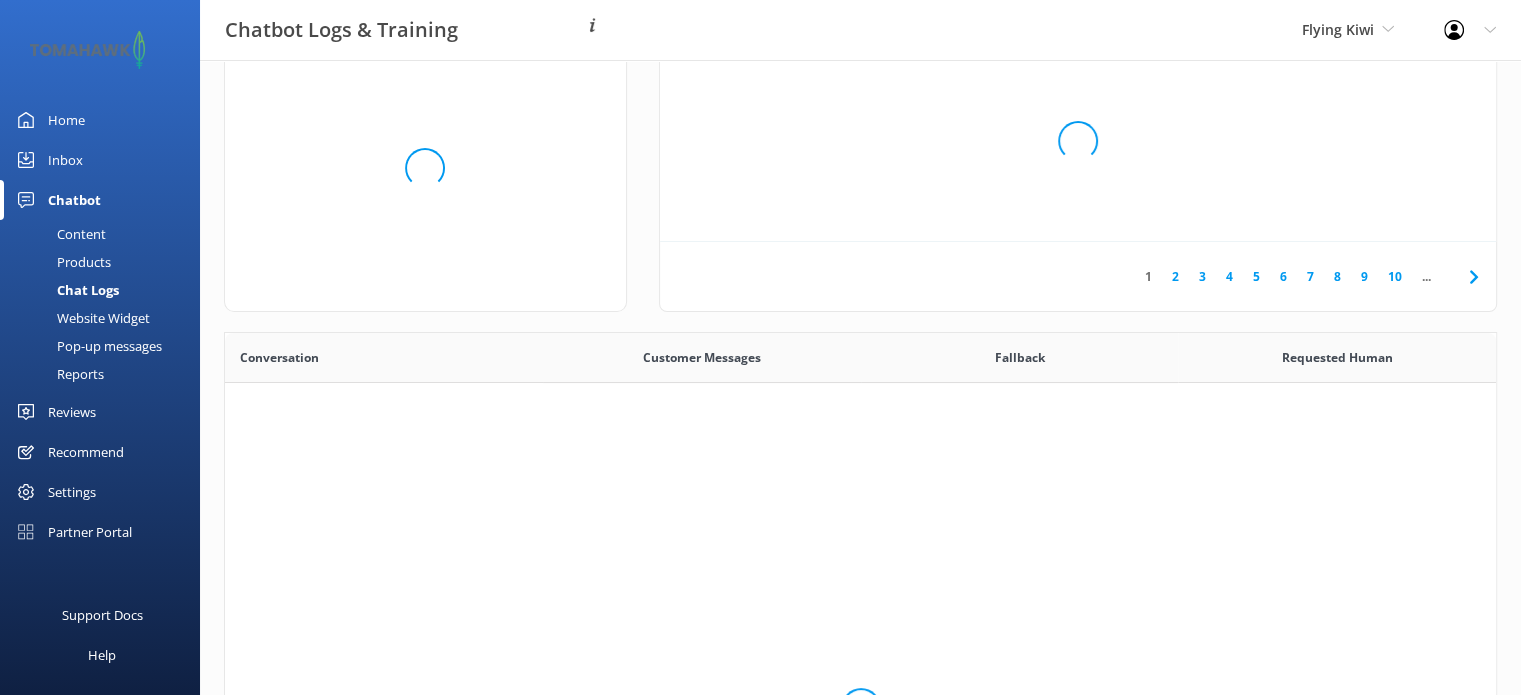scroll, scrollTop: 16, scrollLeft: 16, axis: both 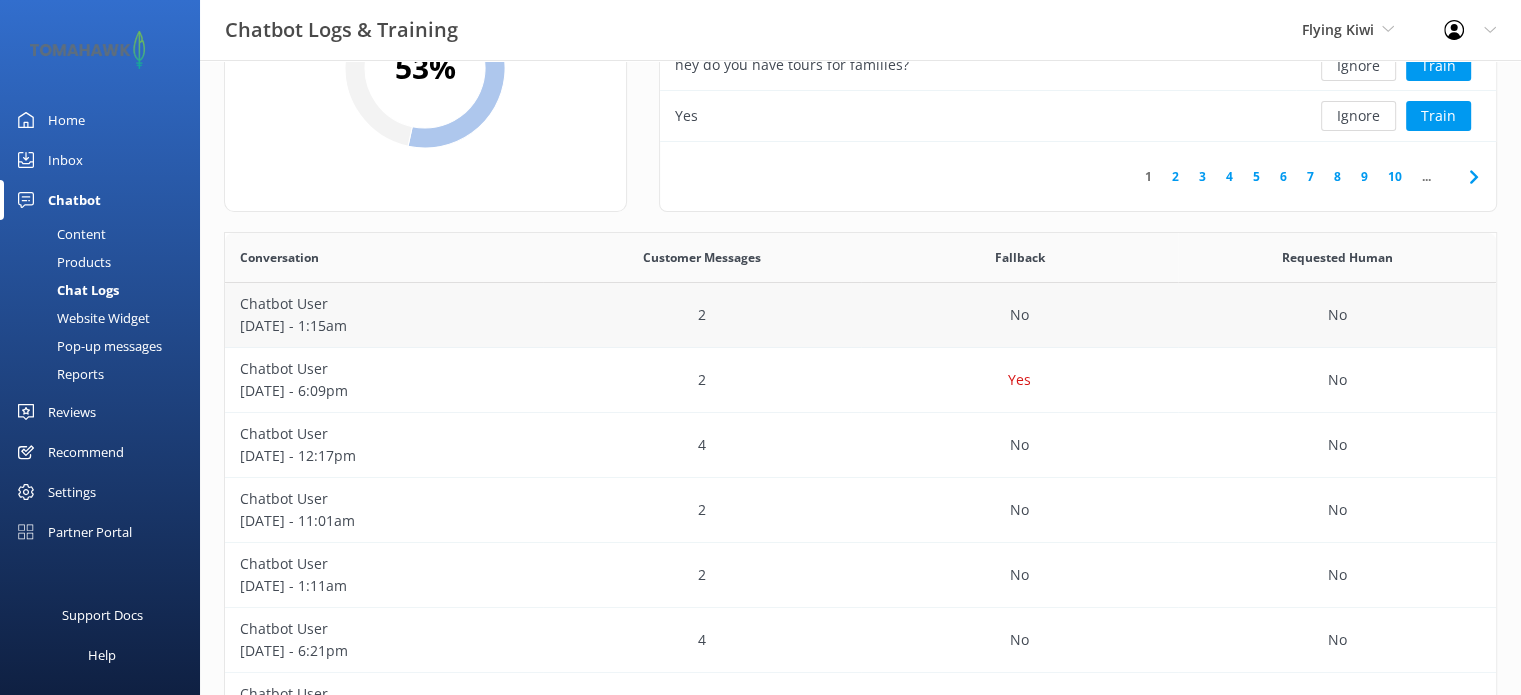 click on "July 29 - 1:15am" at bounding box center [384, 326] 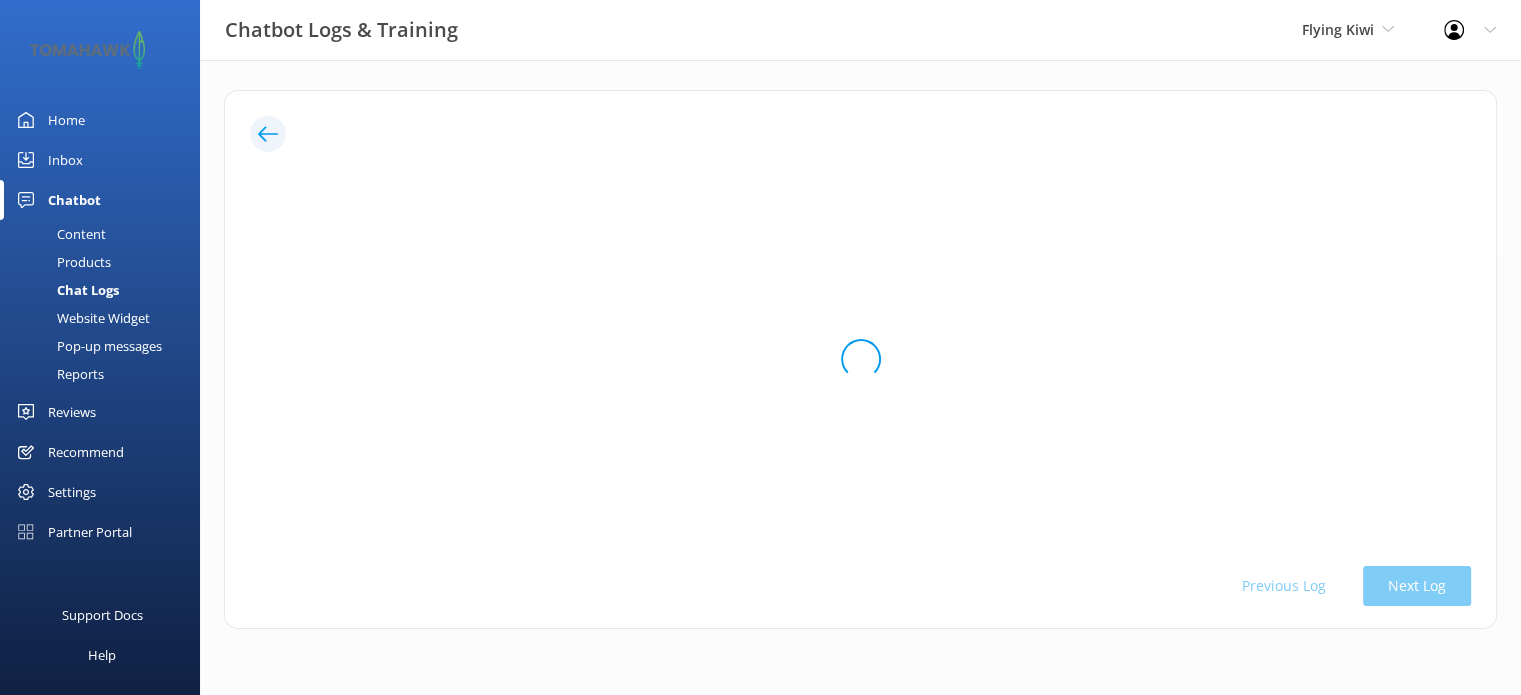 scroll, scrollTop: 0, scrollLeft: 0, axis: both 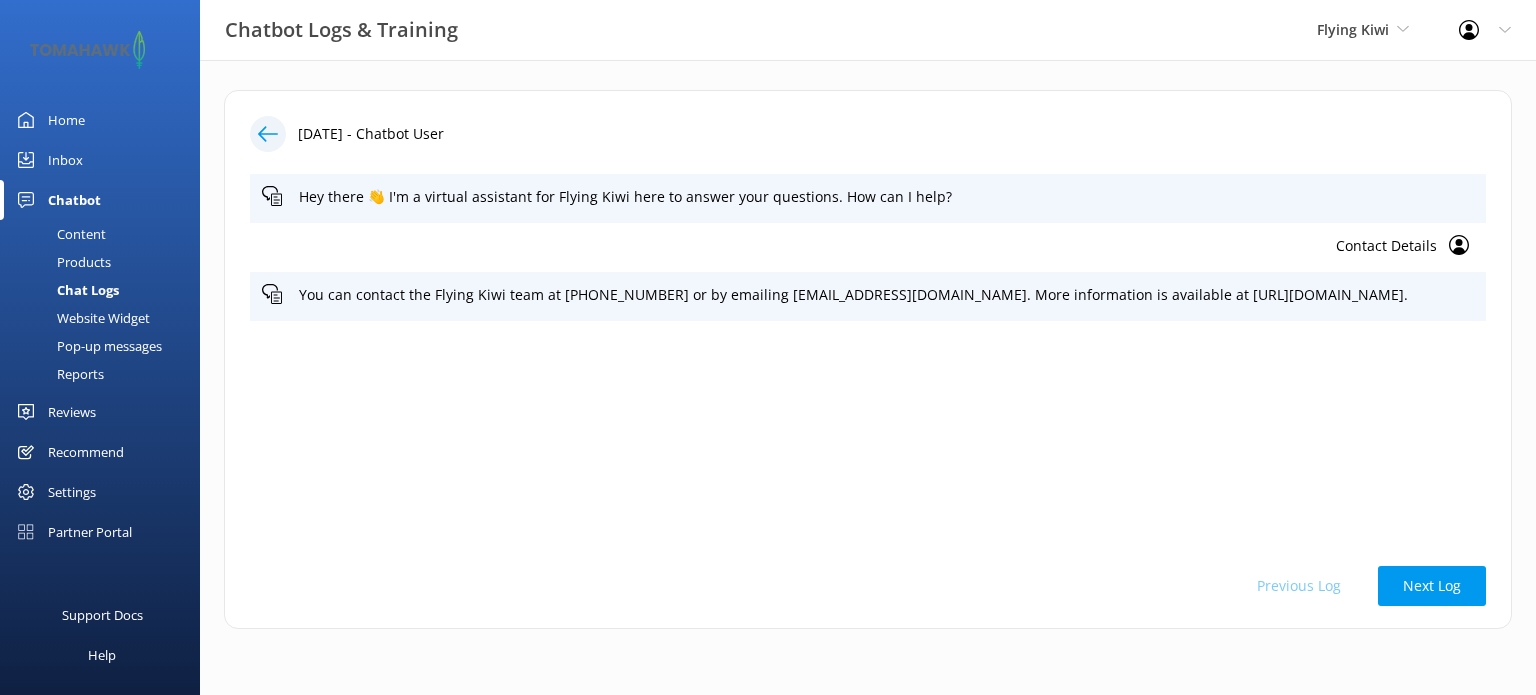 click on "Reports" at bounding box center (58, 374) 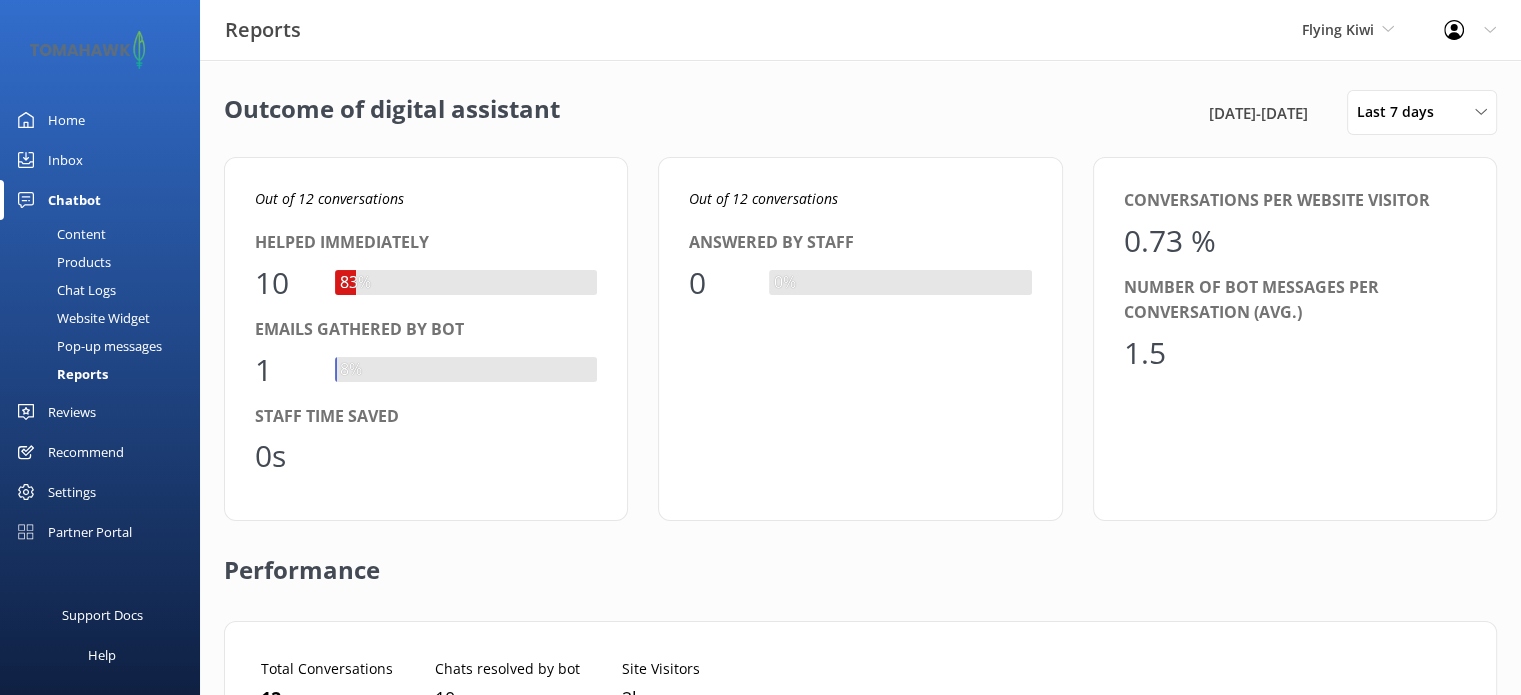 scroll, scrollTop: 16, scrollLeft: 16, axis: both 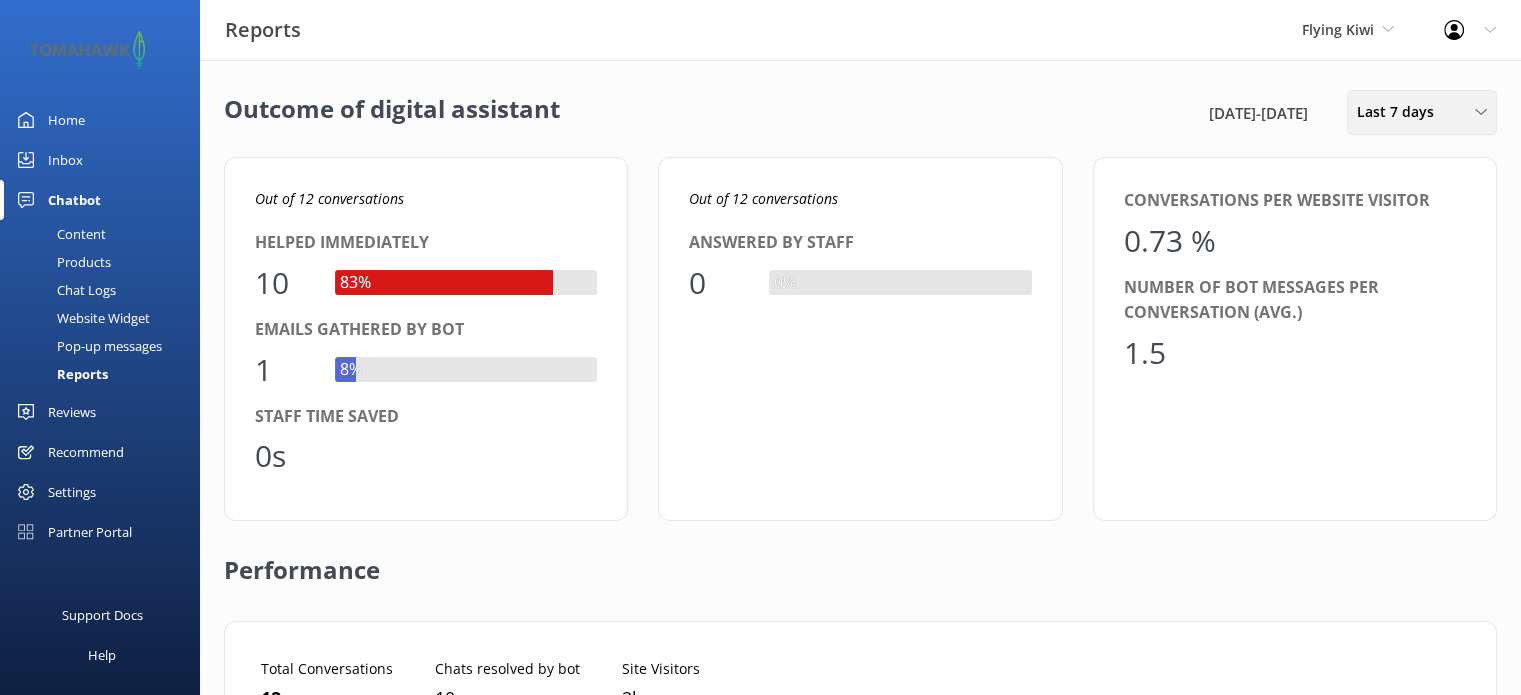 click on "Last 7 days Last 7 days Last 30 days Last month Last 90 days Last 180 days Custom" at bounding box center (1422, 112) 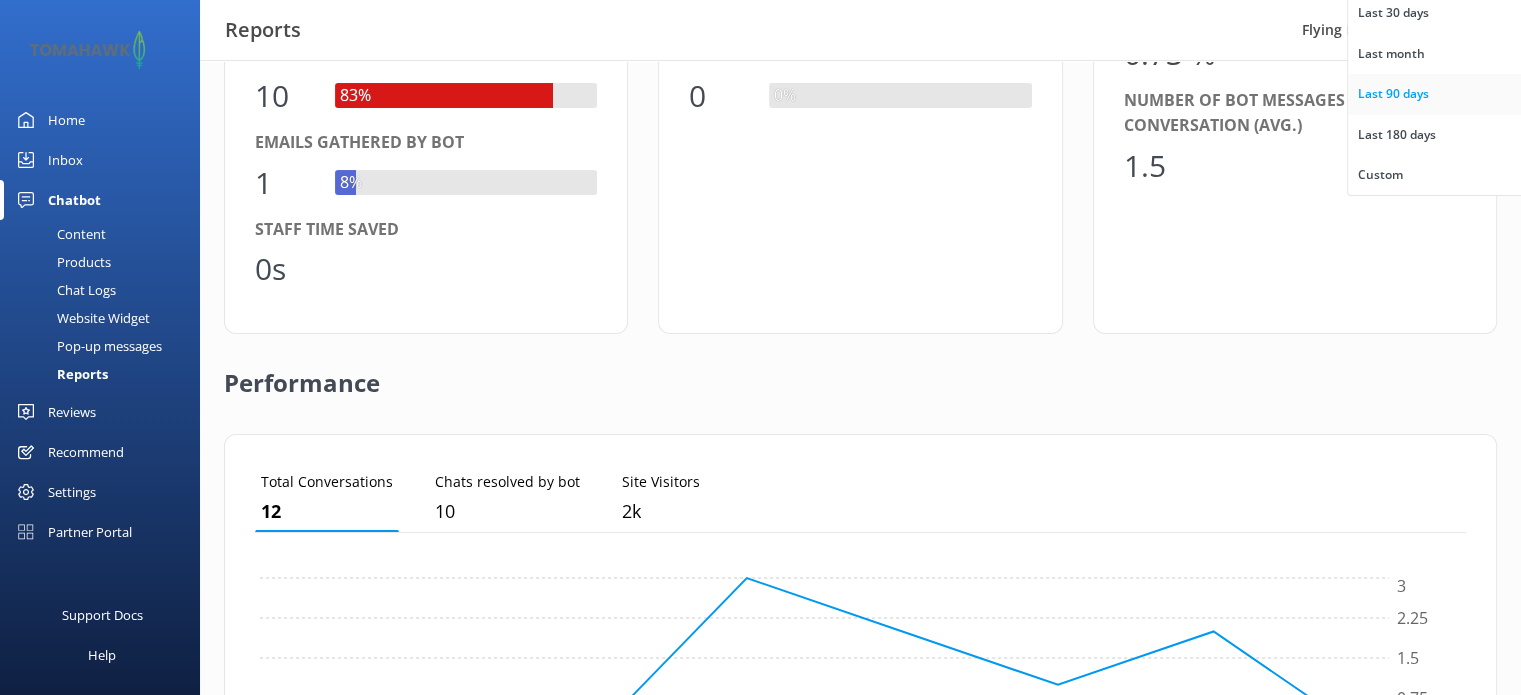 scroll, scrollTop: 200, scrollLeft: 0, axis: vertical 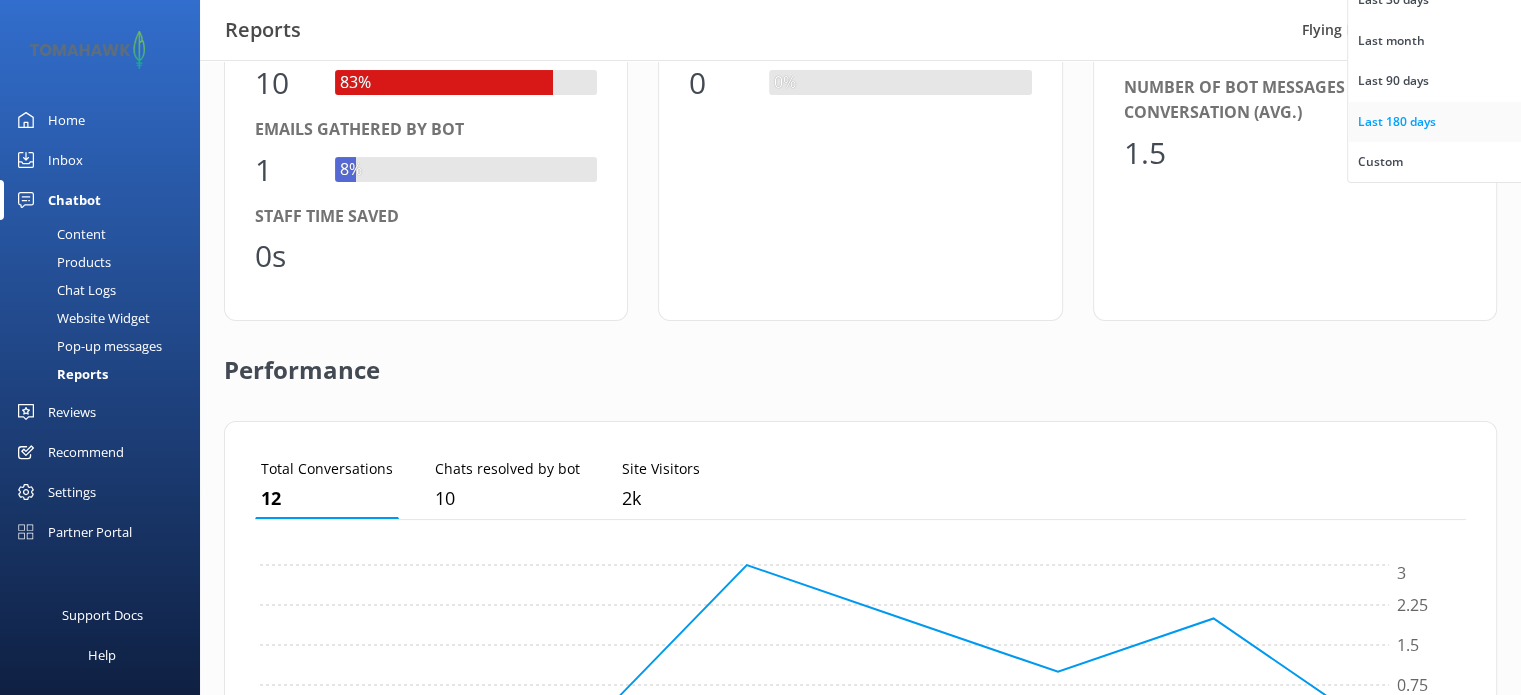 click on "Last 180 days" at bounding box center (1397, 122) 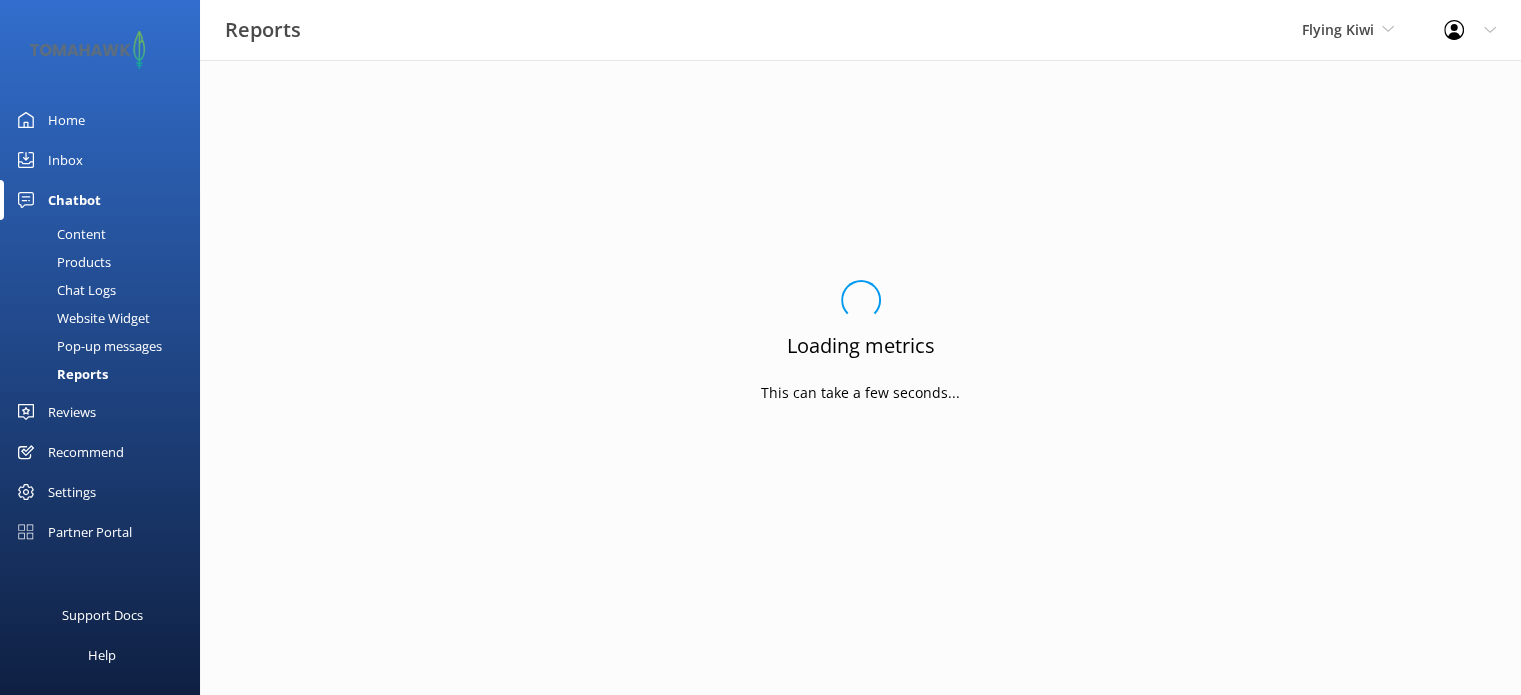scroll, scrollTop: 0, scrollLeft: 0, axis: both 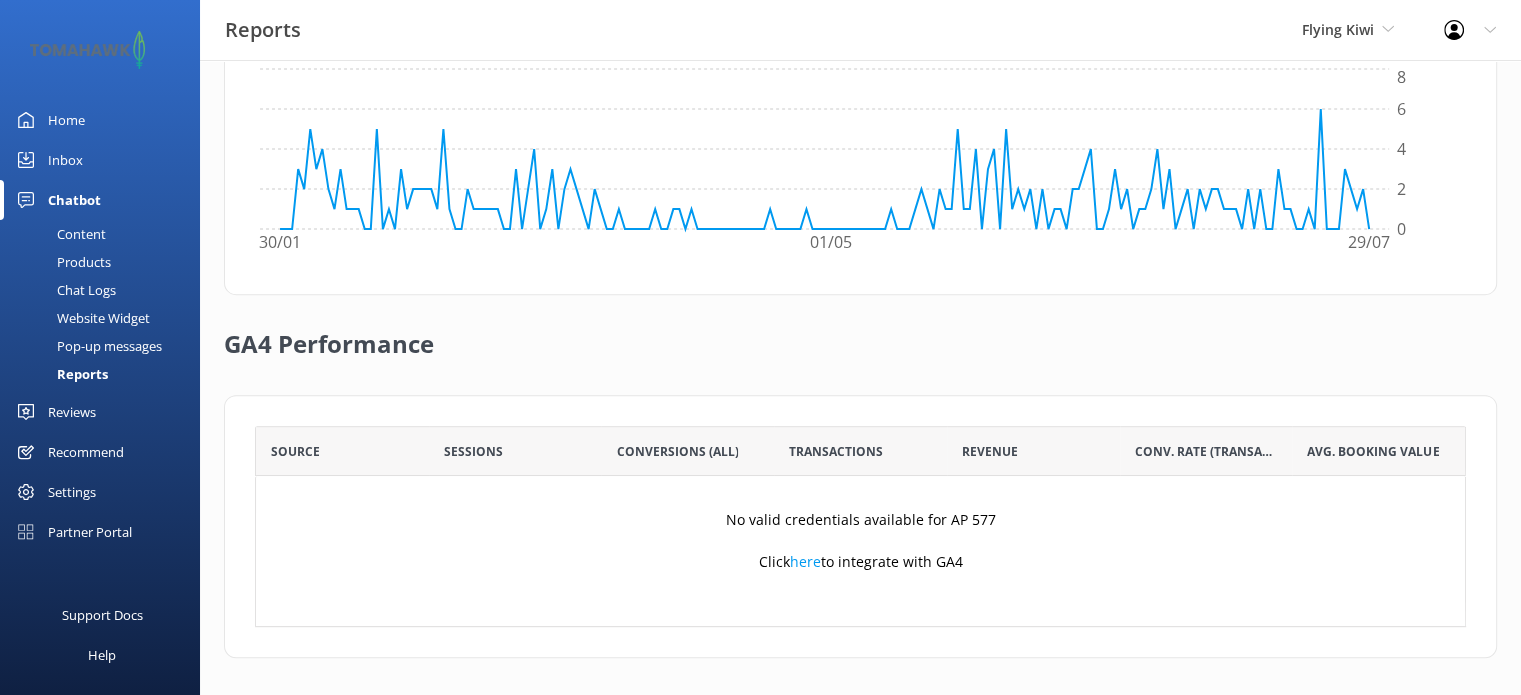 click on "Chat Logs" at bounding box center [64, 290] 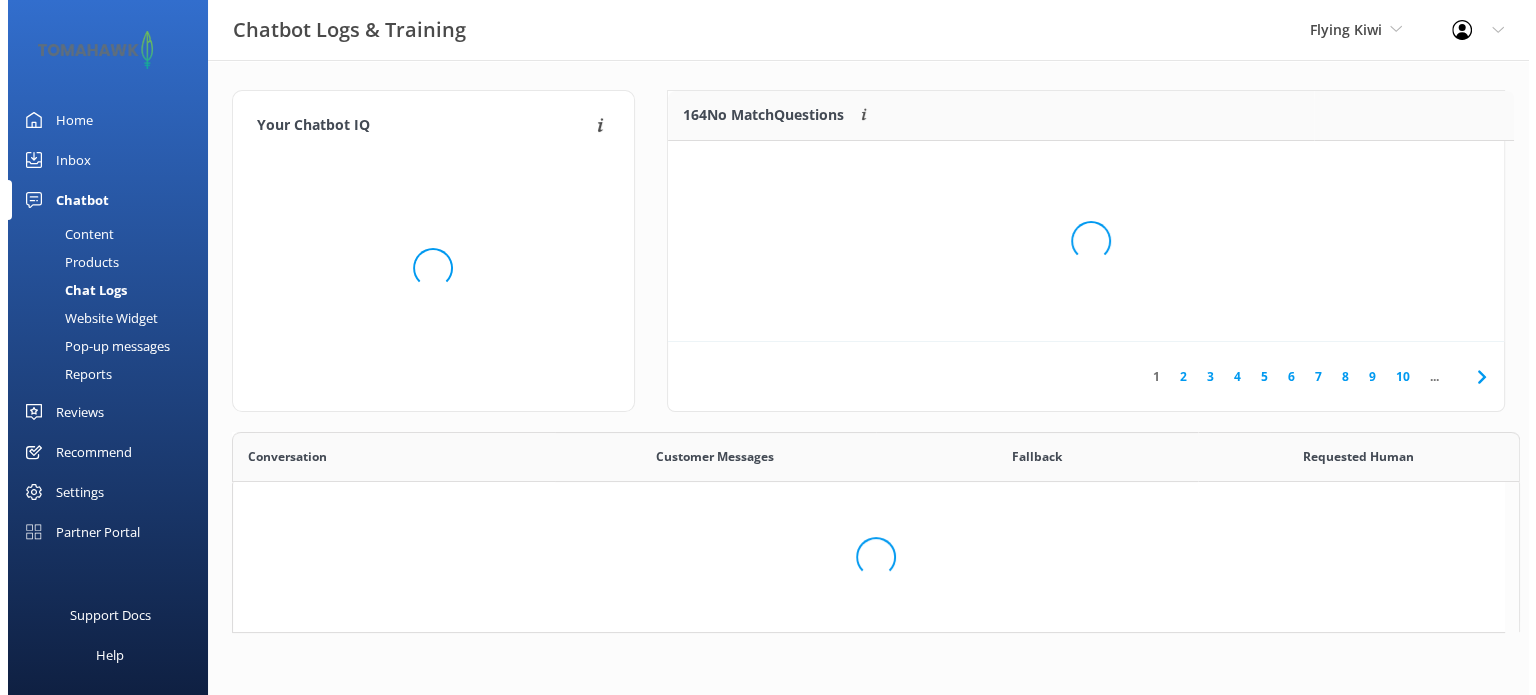 scroll, scrollTop: 0, scrollLeft: 0, axis: both 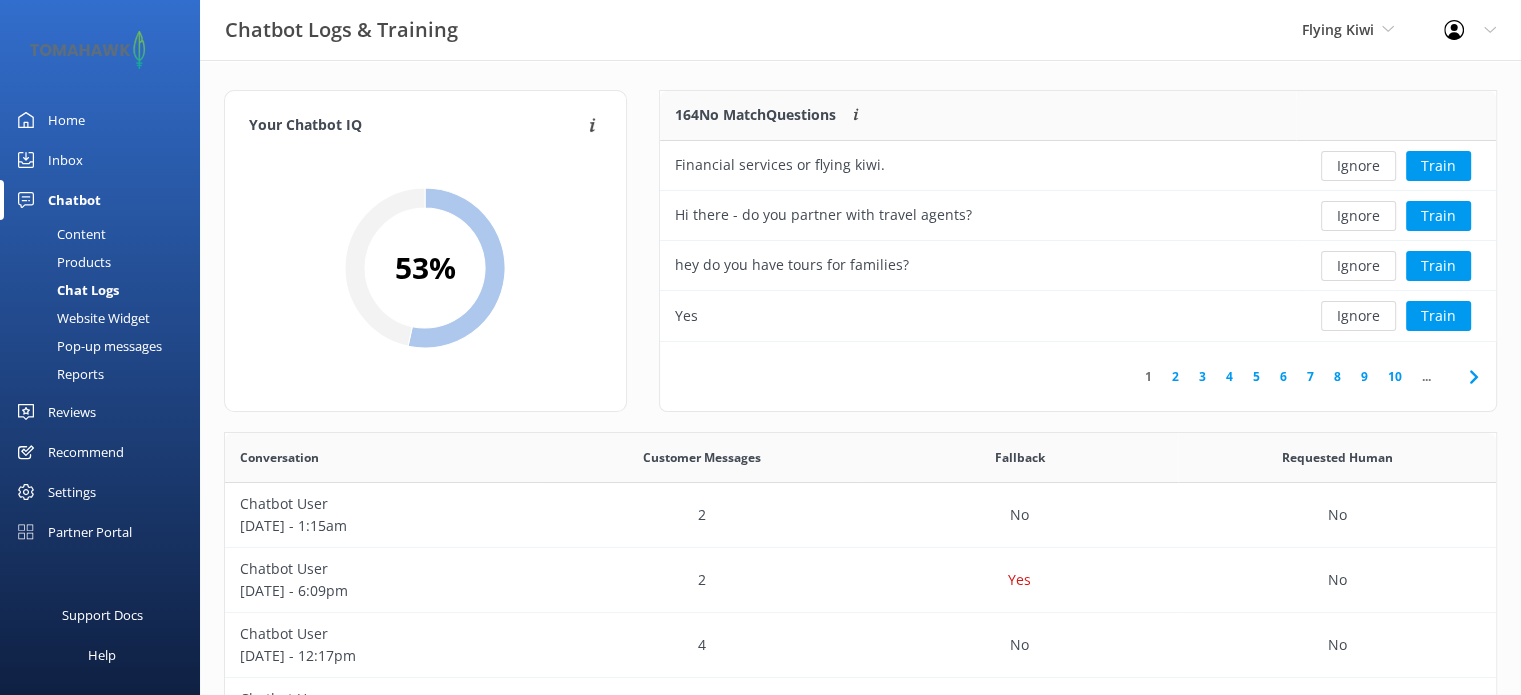 click on "Inbox" at bounding box center [65, 160] 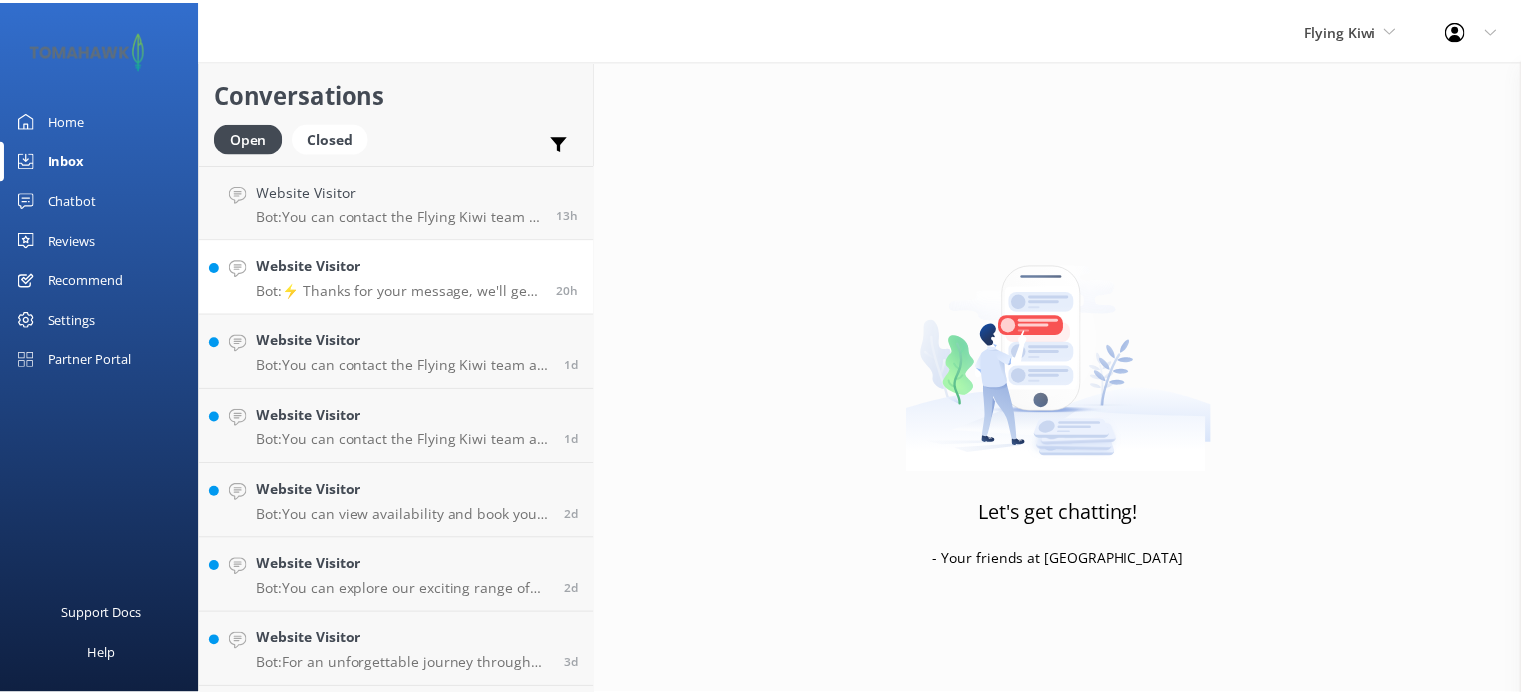 scroll, scrollTop: 69, scrollLeft: 0, axis: vertical 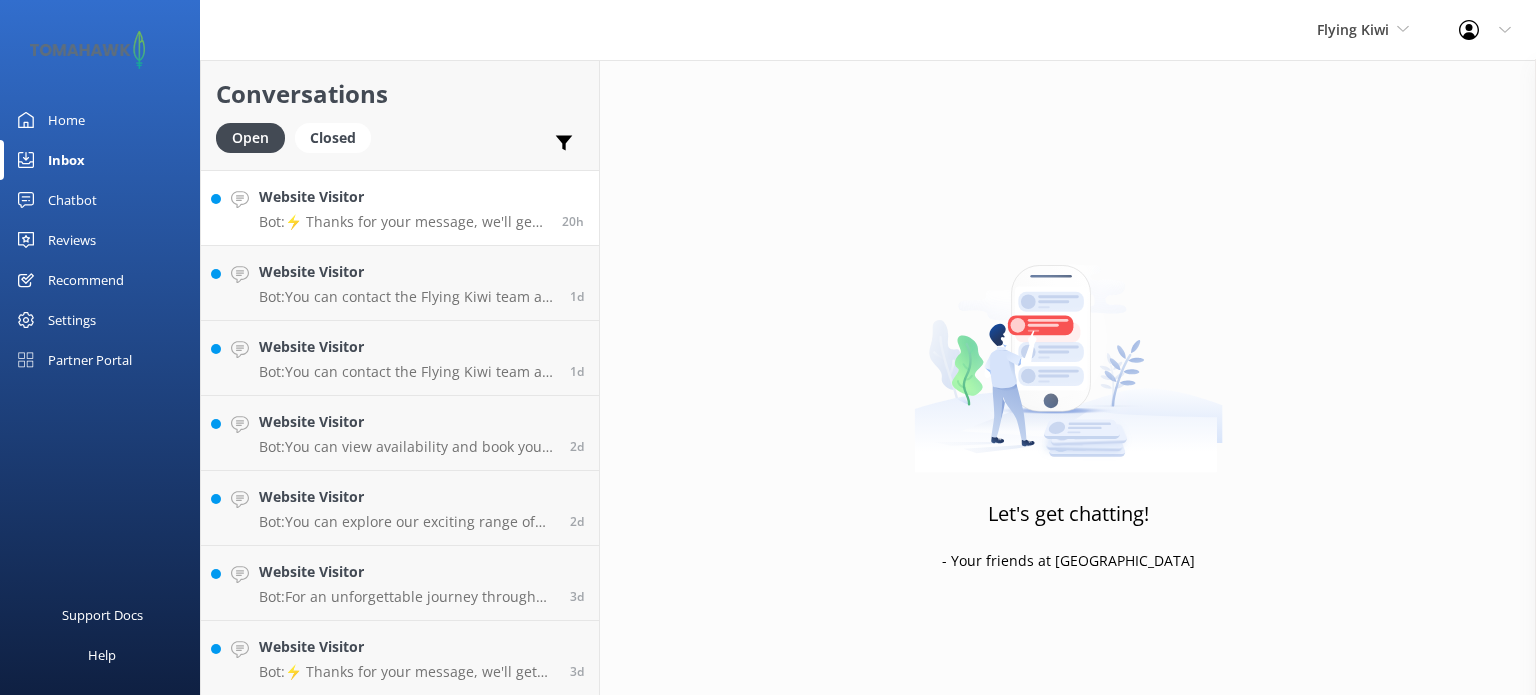 click on "Website Visitor Bot:  ⚡ Thanks for your message, we'll get back to you as soon as we can. Please leave your name and email address and one of our customer service legends will reply to you as soon as possible." at bounding box center (403, 208) 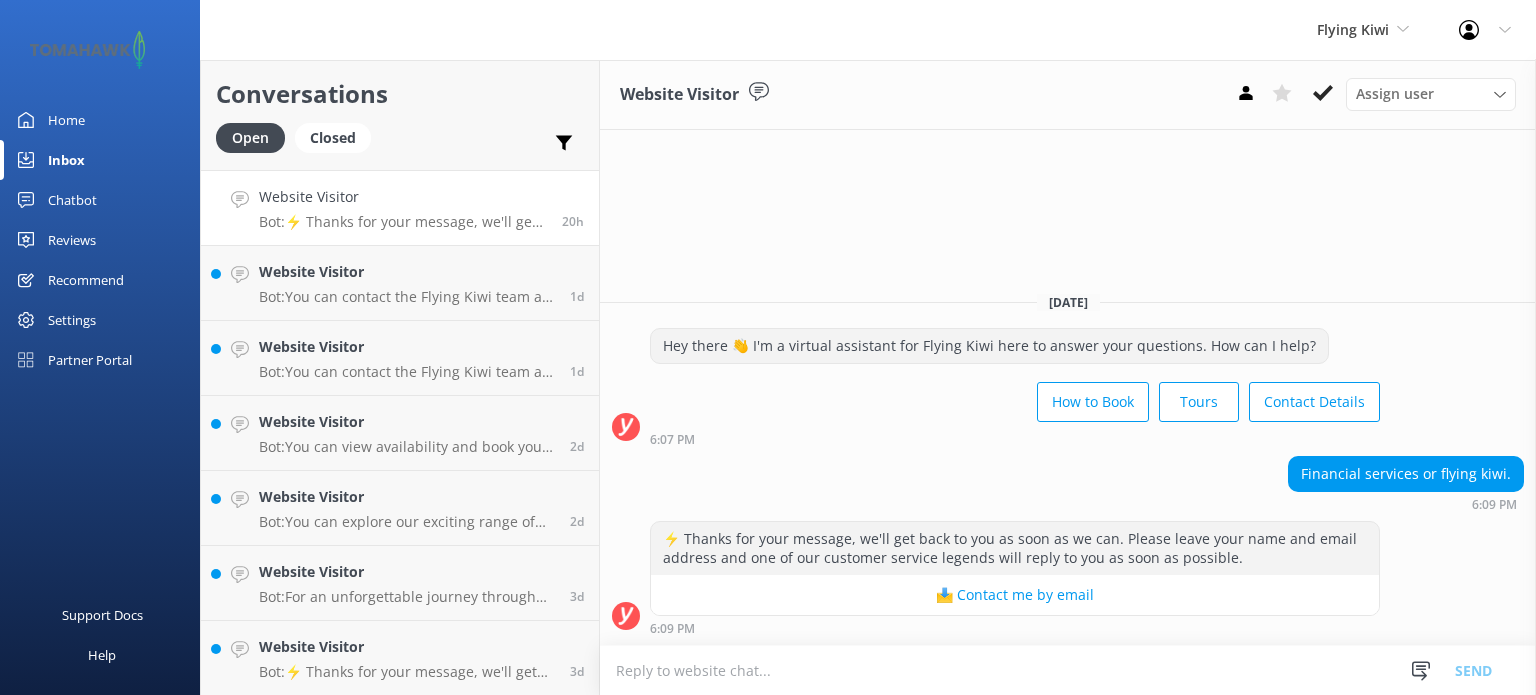 click on "Home" at bounding box center [66, 120] 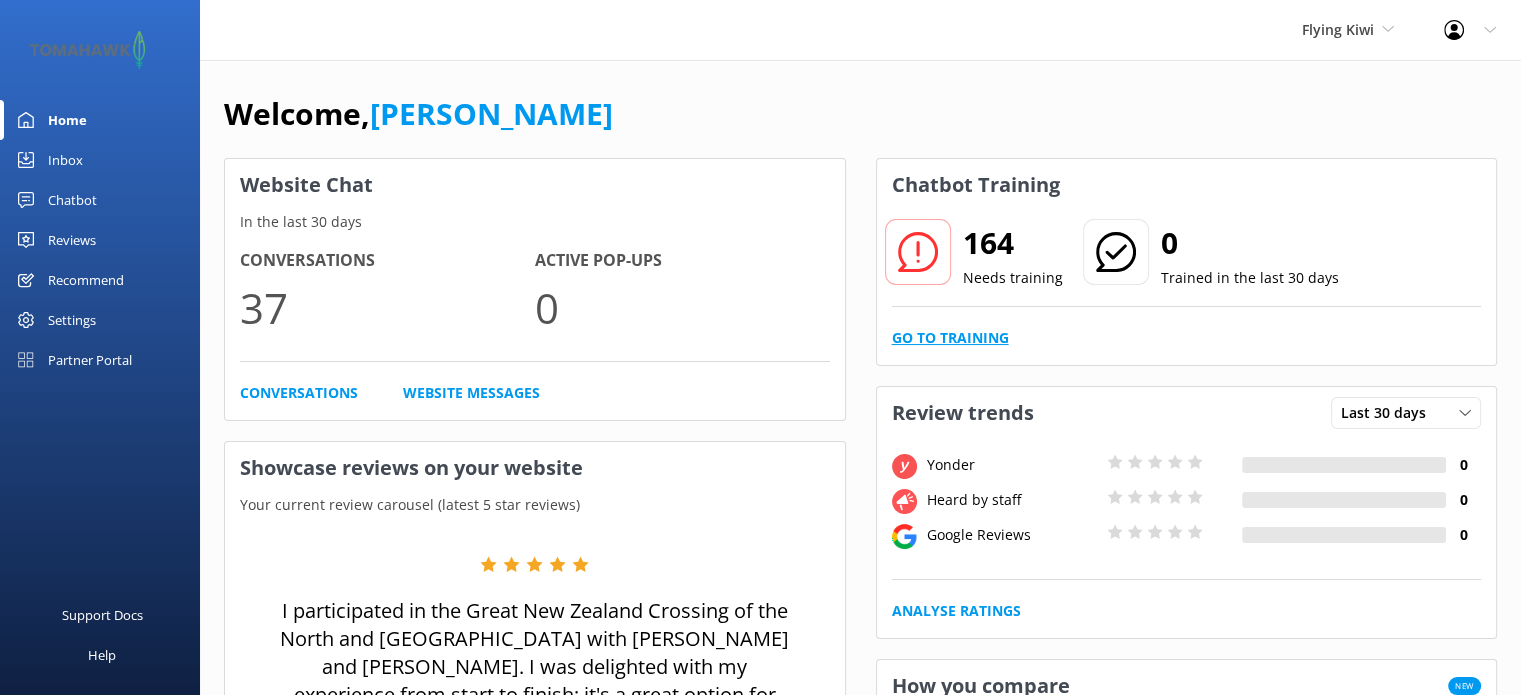 click on "Go to Training" at bounding box center [950, 338] 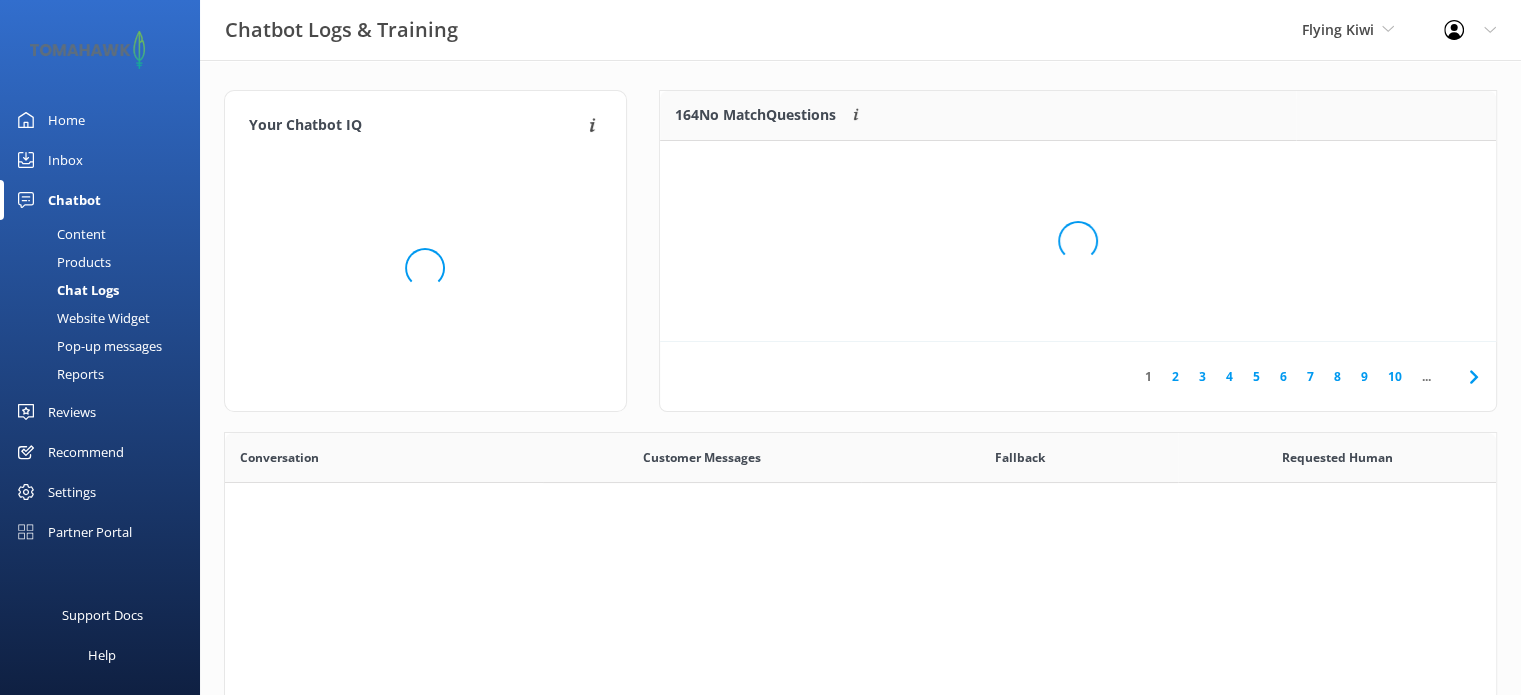 scroll, scrollTop: 16, scrollLeft: 16, axis: both 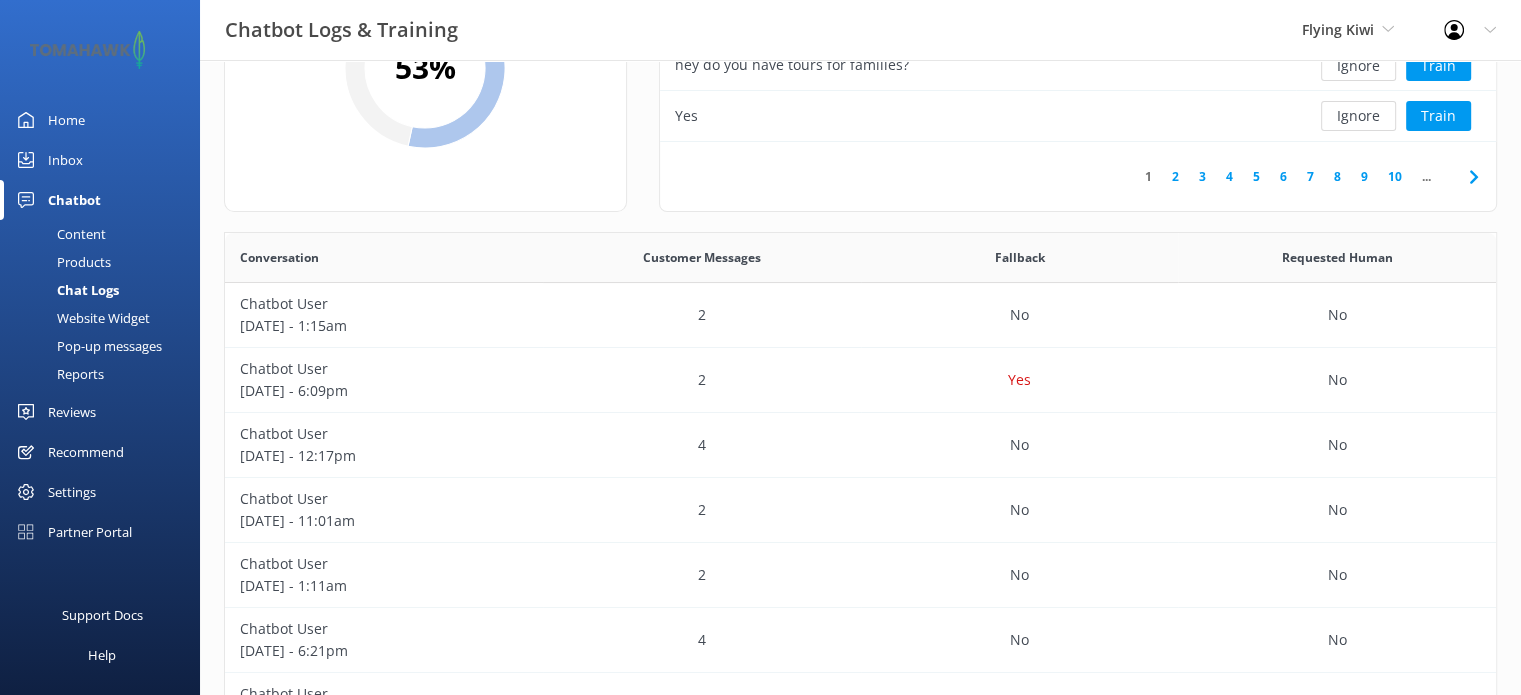 click on "2" at bounding box center (1175, 176) 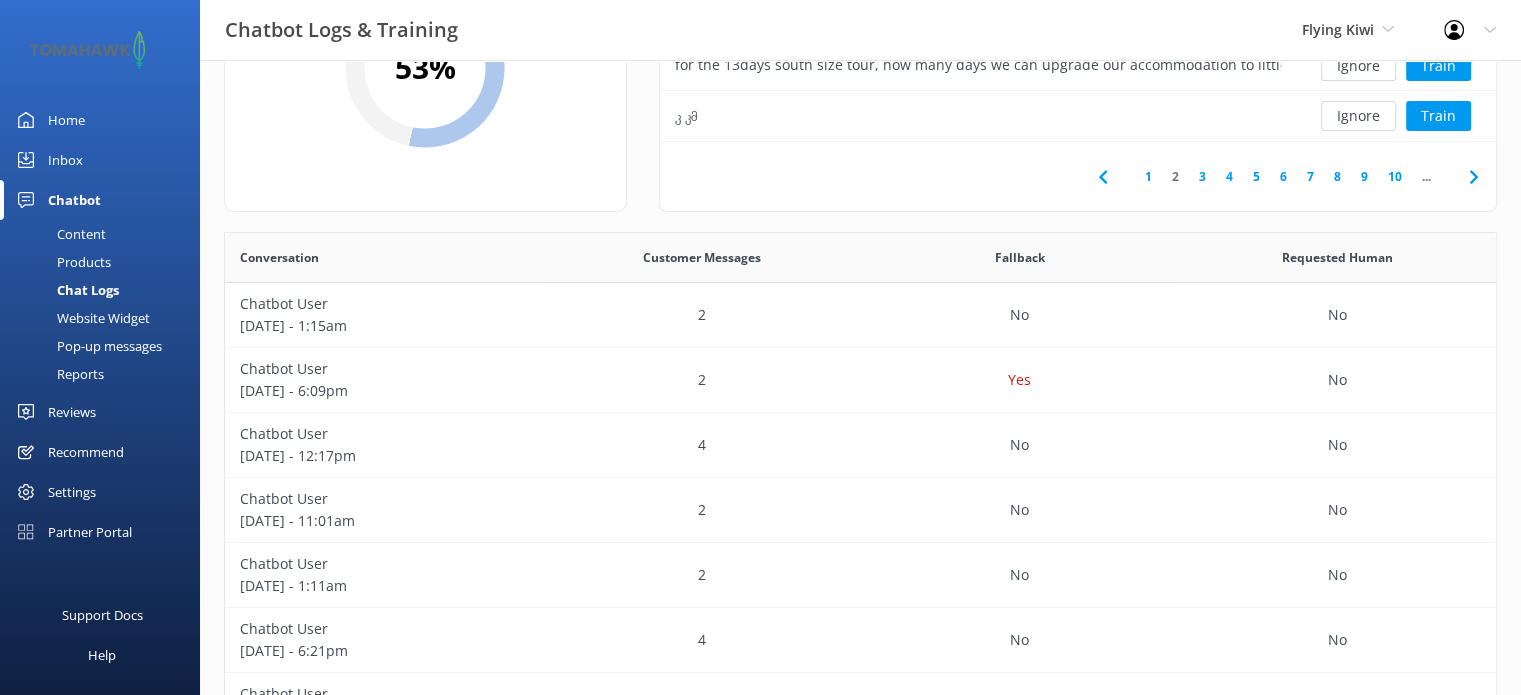 scroll, scrollTop: 0, scrollLeft: 0, axis: both 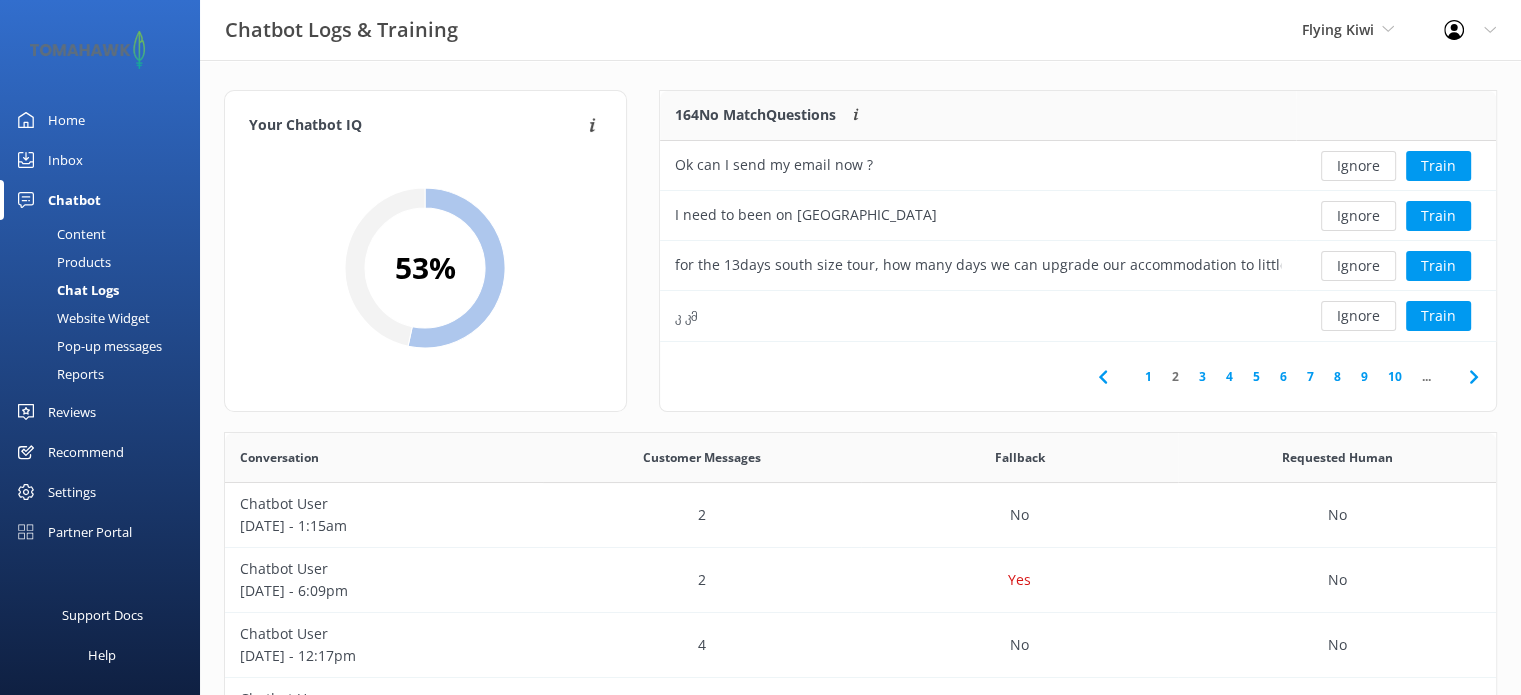 click on "3" at bounding box center [1202, 376] 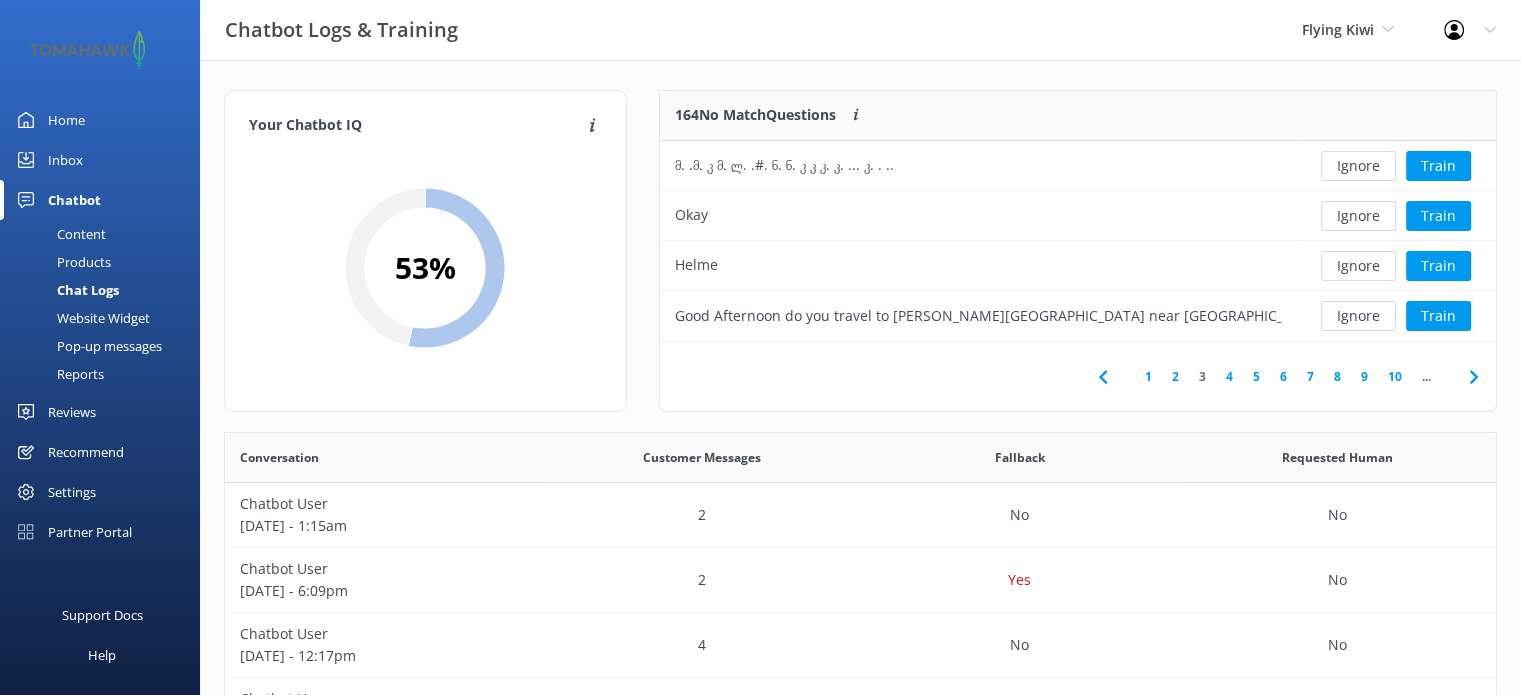 click on "4" at bounding box center [1229, 376] 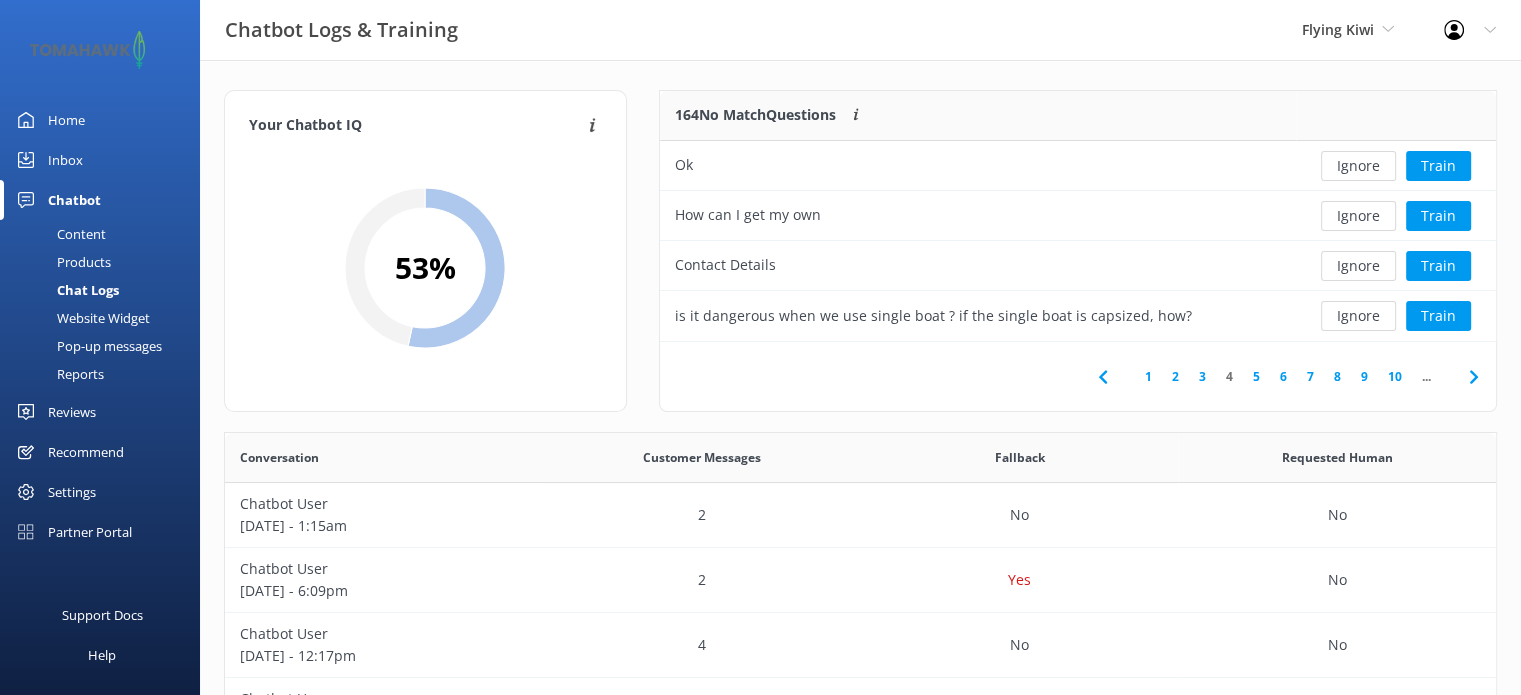 click on "5" at bounding box center (1256, 376) 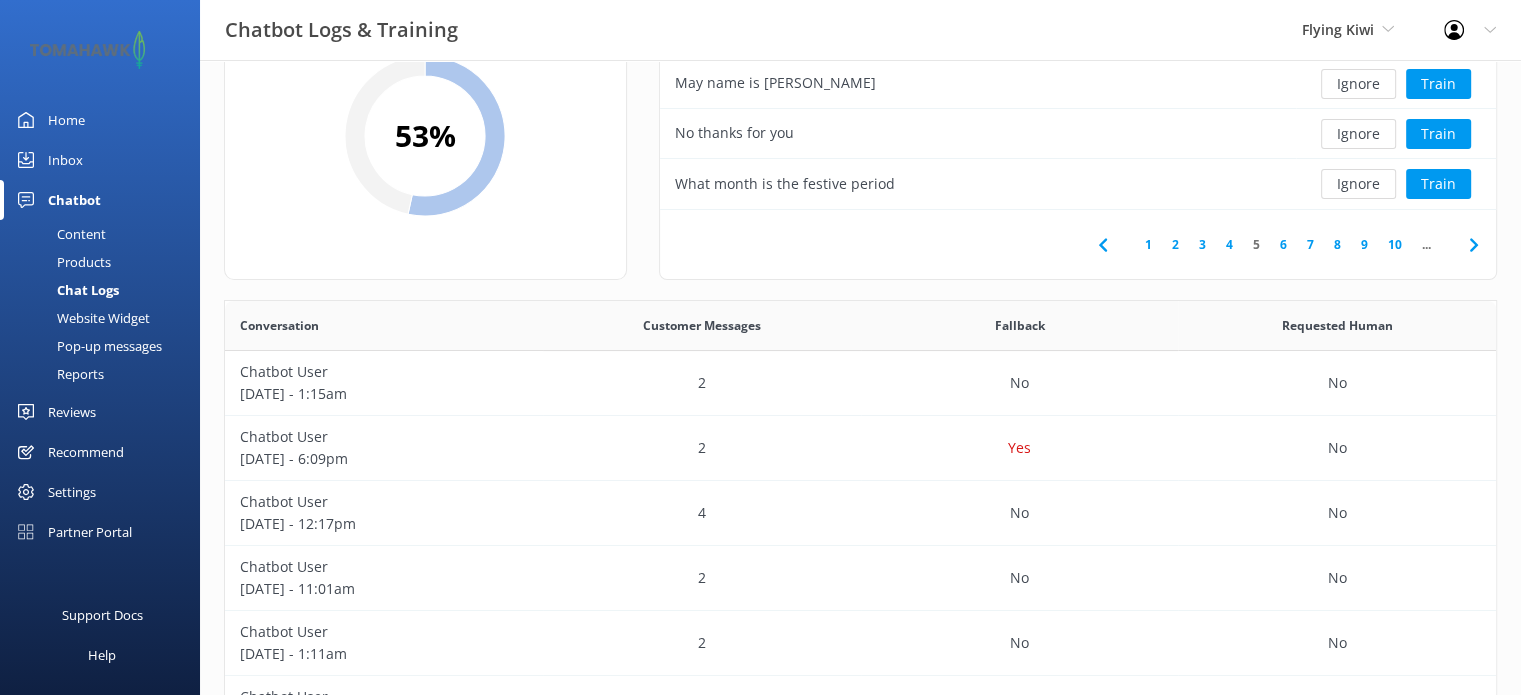 scroll, scrollTop: 100, scrollLeft: 0, axis: vertical 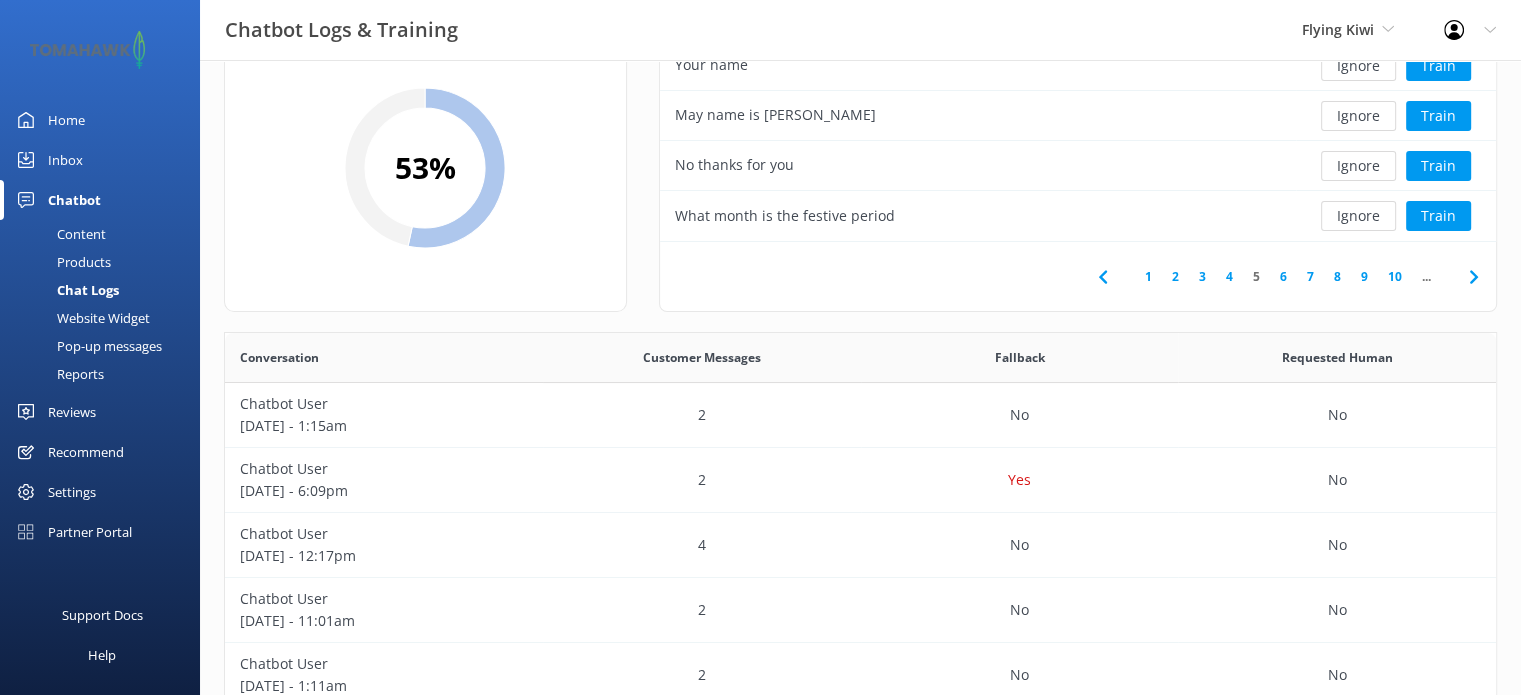 click on "Home" at bounding box center (66, 120) 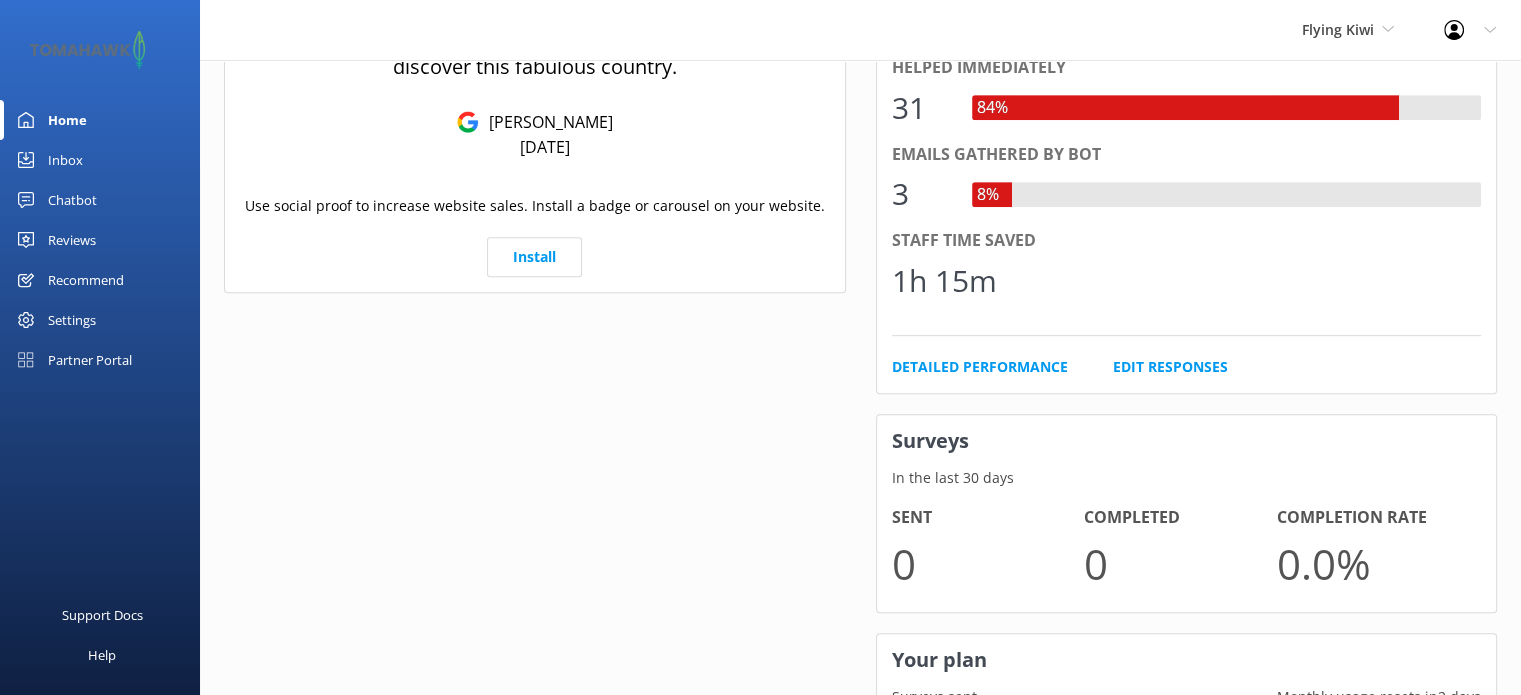 scroll, scrollTop: 1000, scrollLeft: 0, axis: vertical 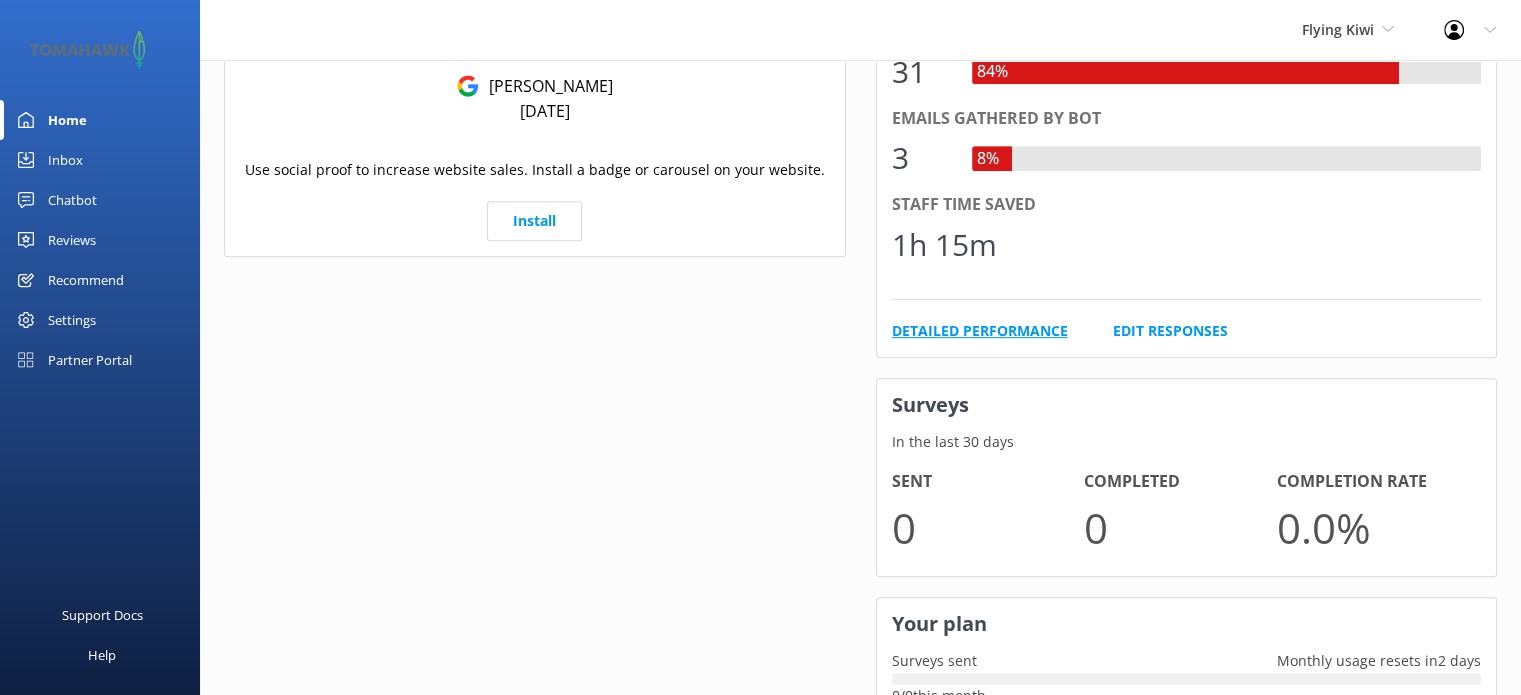 click on "Detailed Performance" at bounding box center [980, 331] 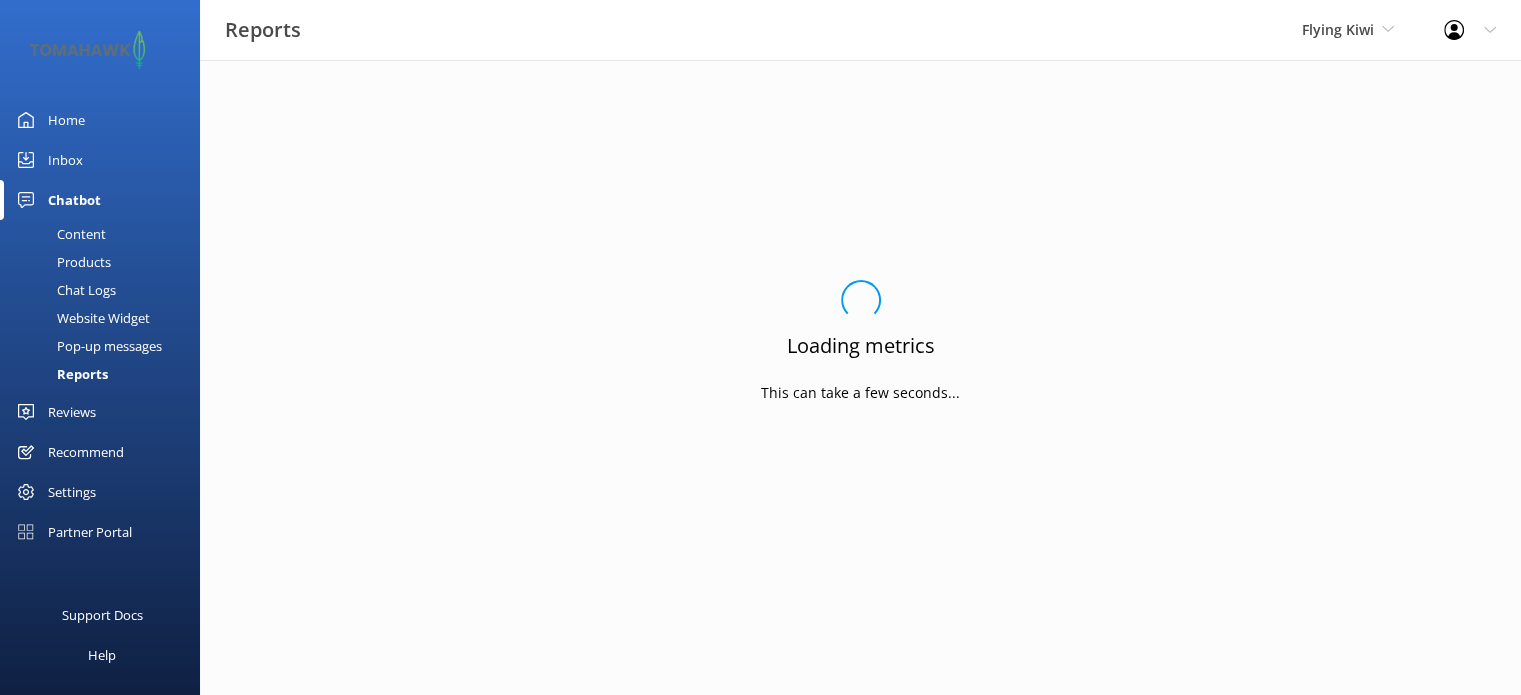 scroll, scrollTop: 0, scrollLeft: 0, axis: both 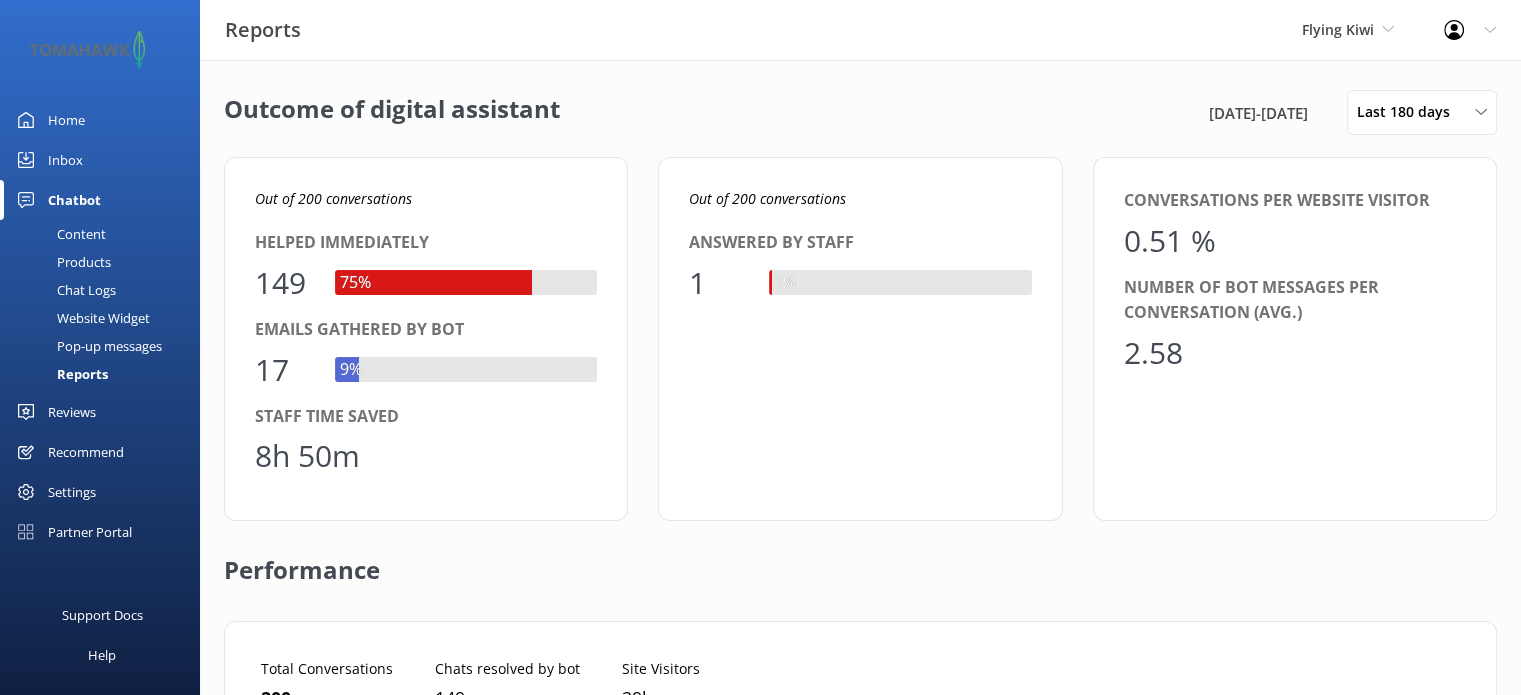 click on "Home" at bounding box center (66, 120) 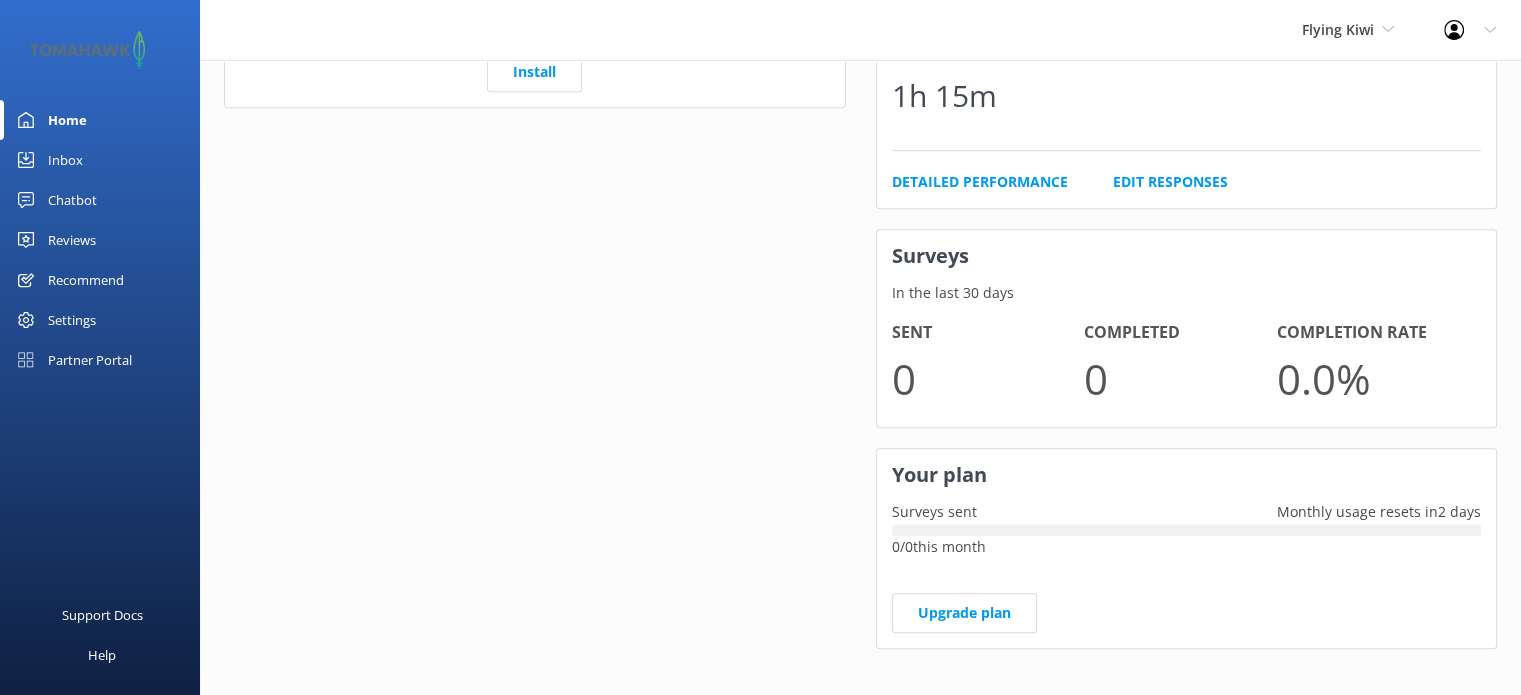 scroll, scrollTop: 1159, scrollLeft: 0, axis: vertical 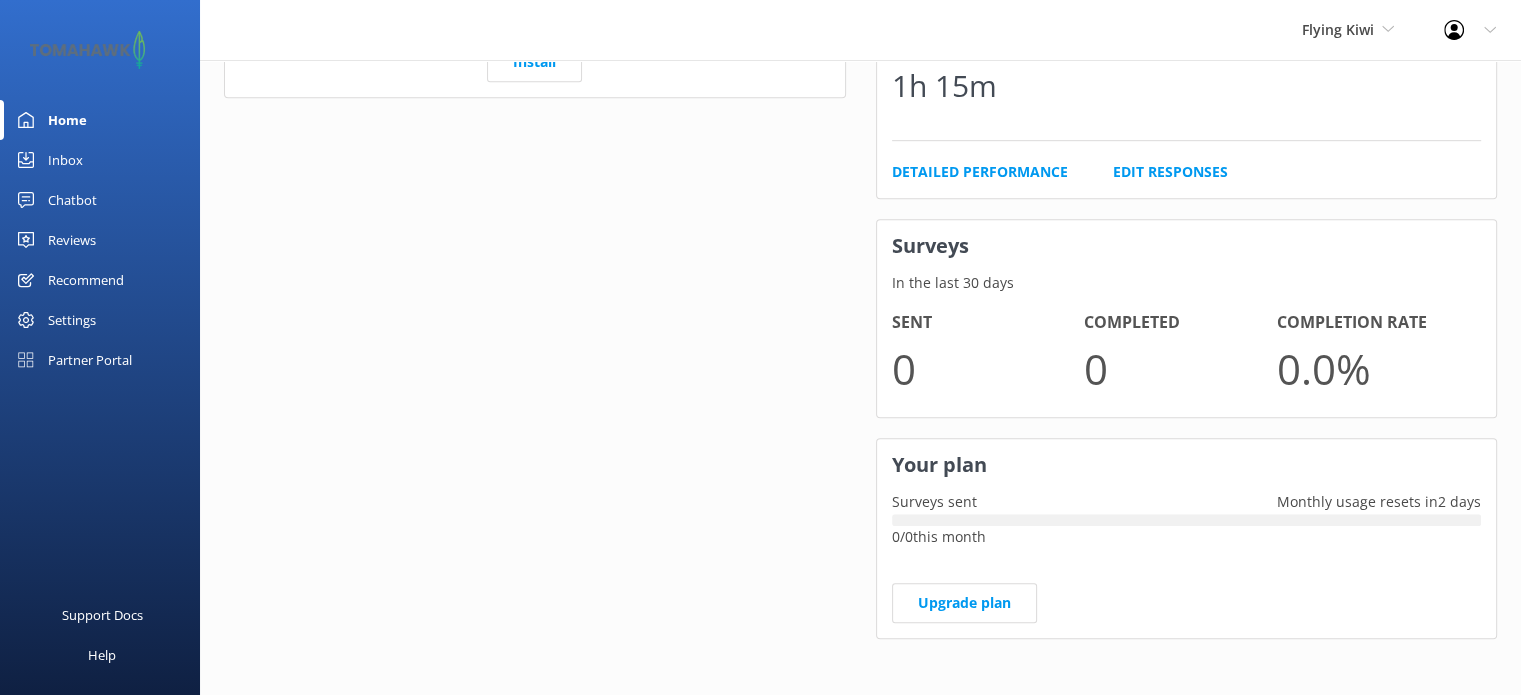 click on "Chatbot" at bounding box center [72, 200] 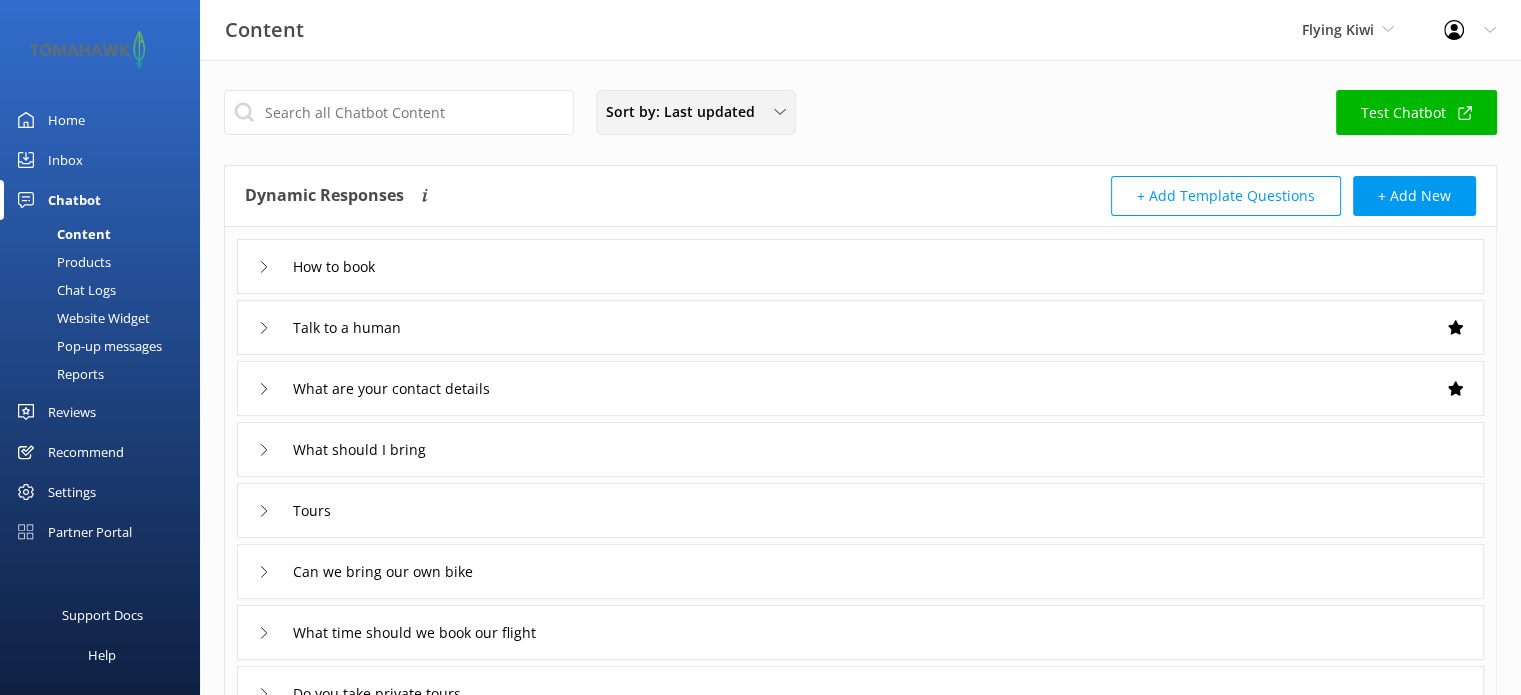 click on "Sort by: Last updated" at bounding box center [696, 112] 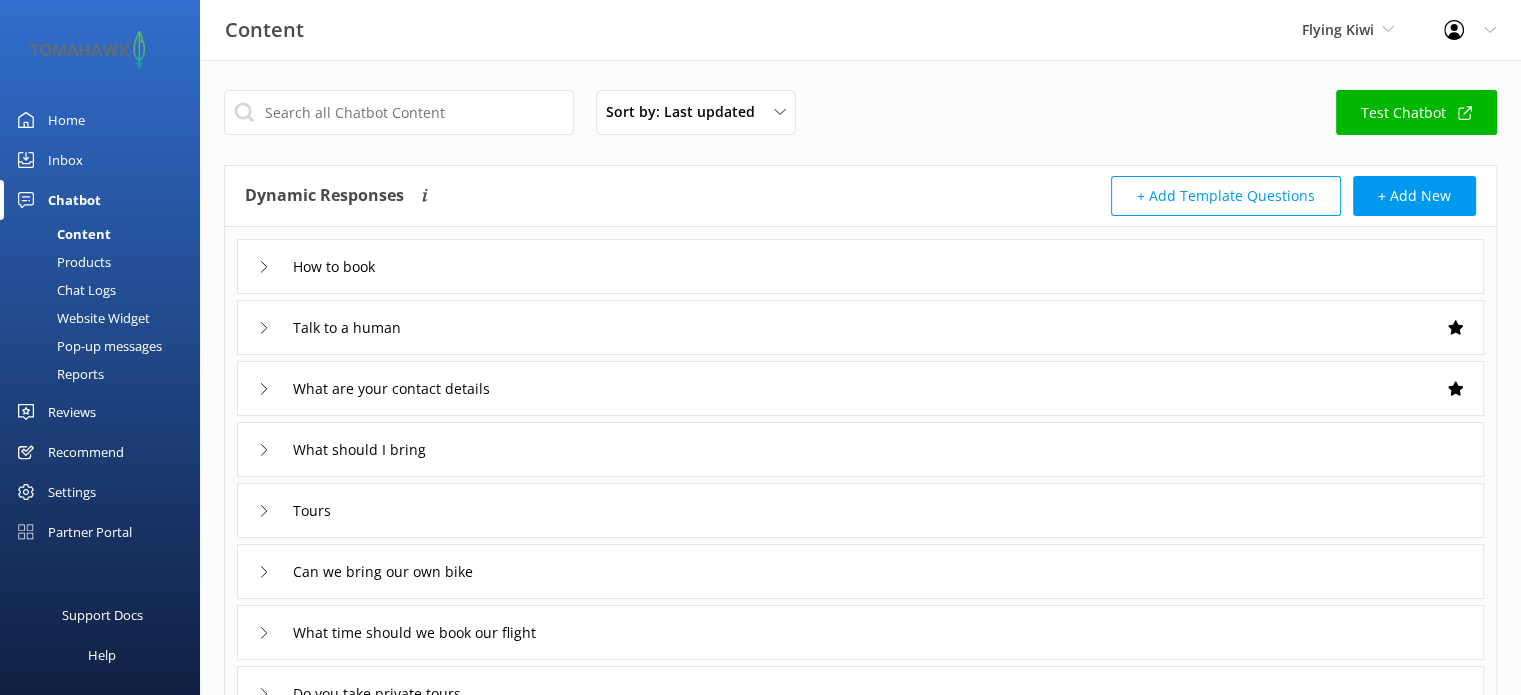 click on "Sort by: Last updated Title Last updated Test Chatbot" at bounding box center [860, 118] 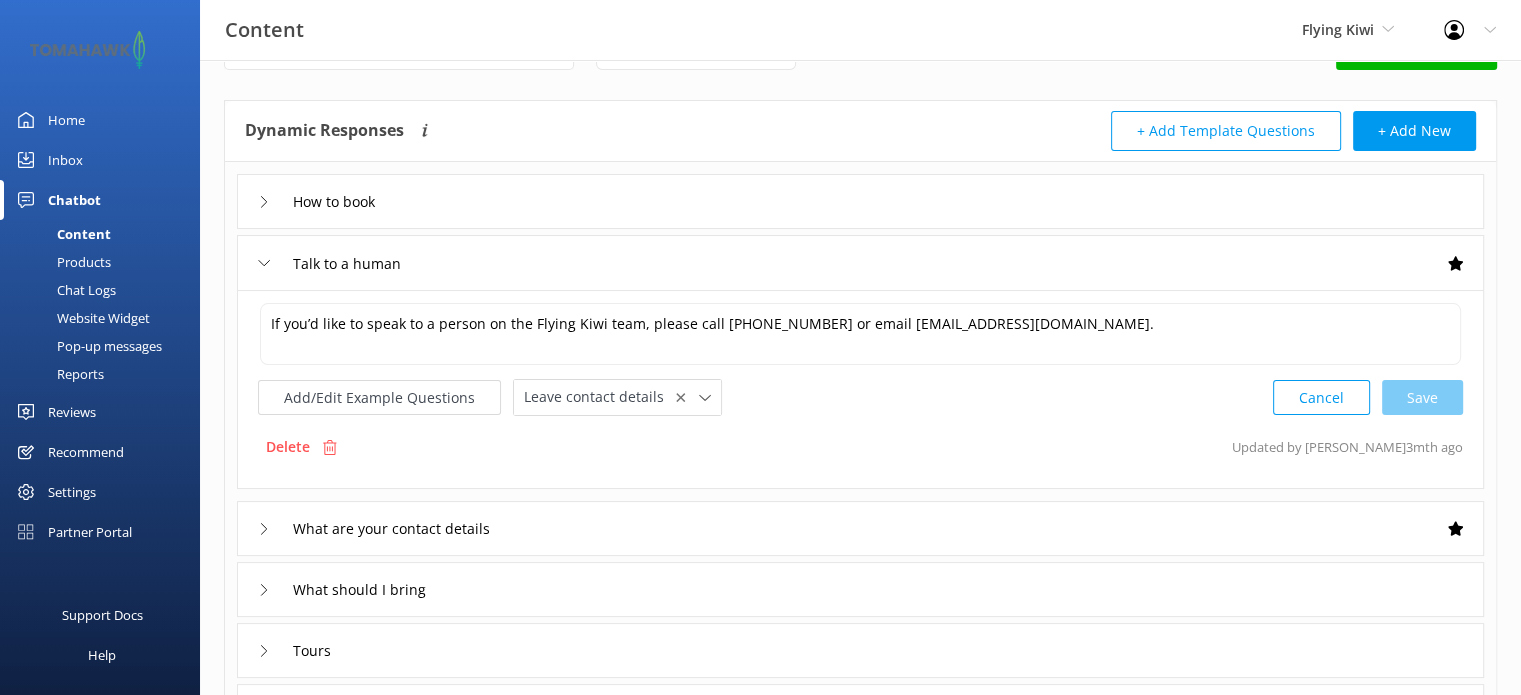 scroll, scrollTop: 100, scrollLeft: 0, axis: vertical 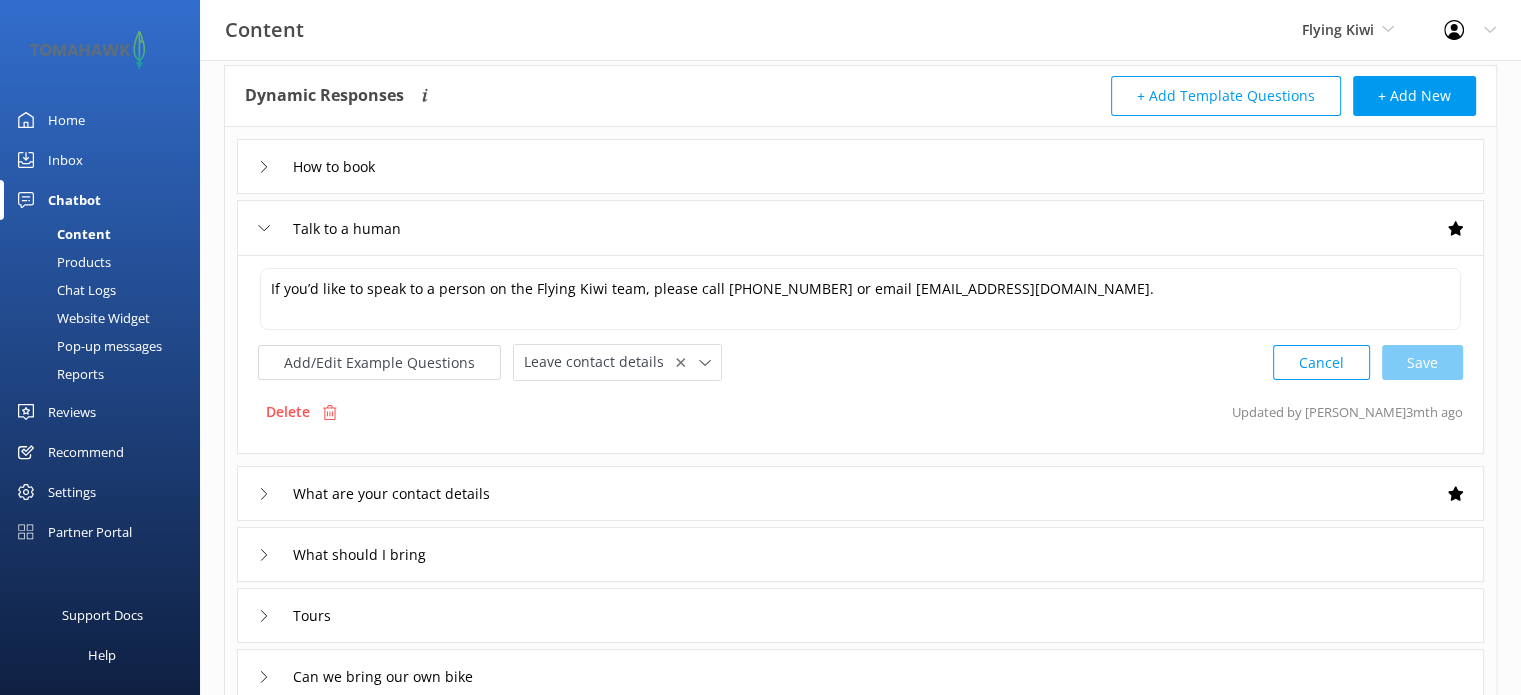click on "Chat Logs" at bounding box center (64, 290) 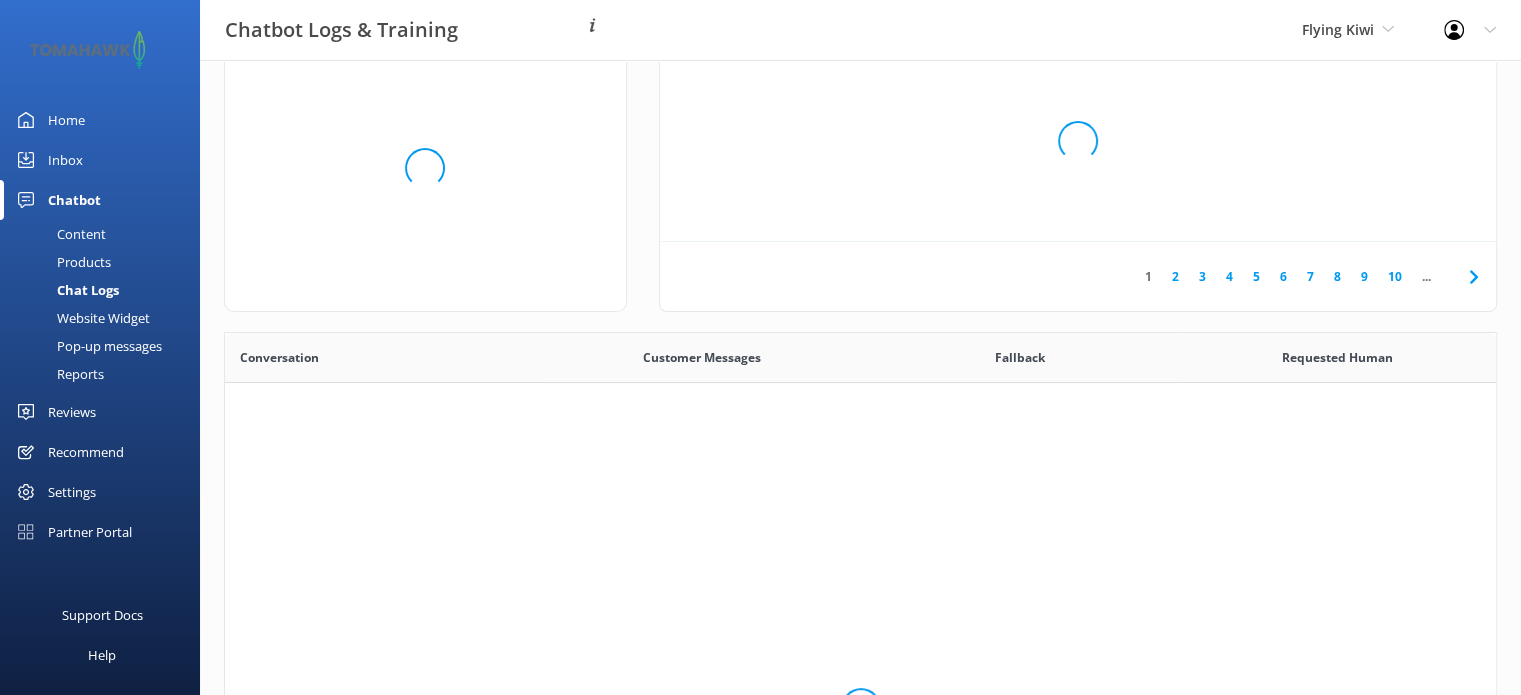 scroll, scrollTop: 16, scrollLeft: 16, axis: both 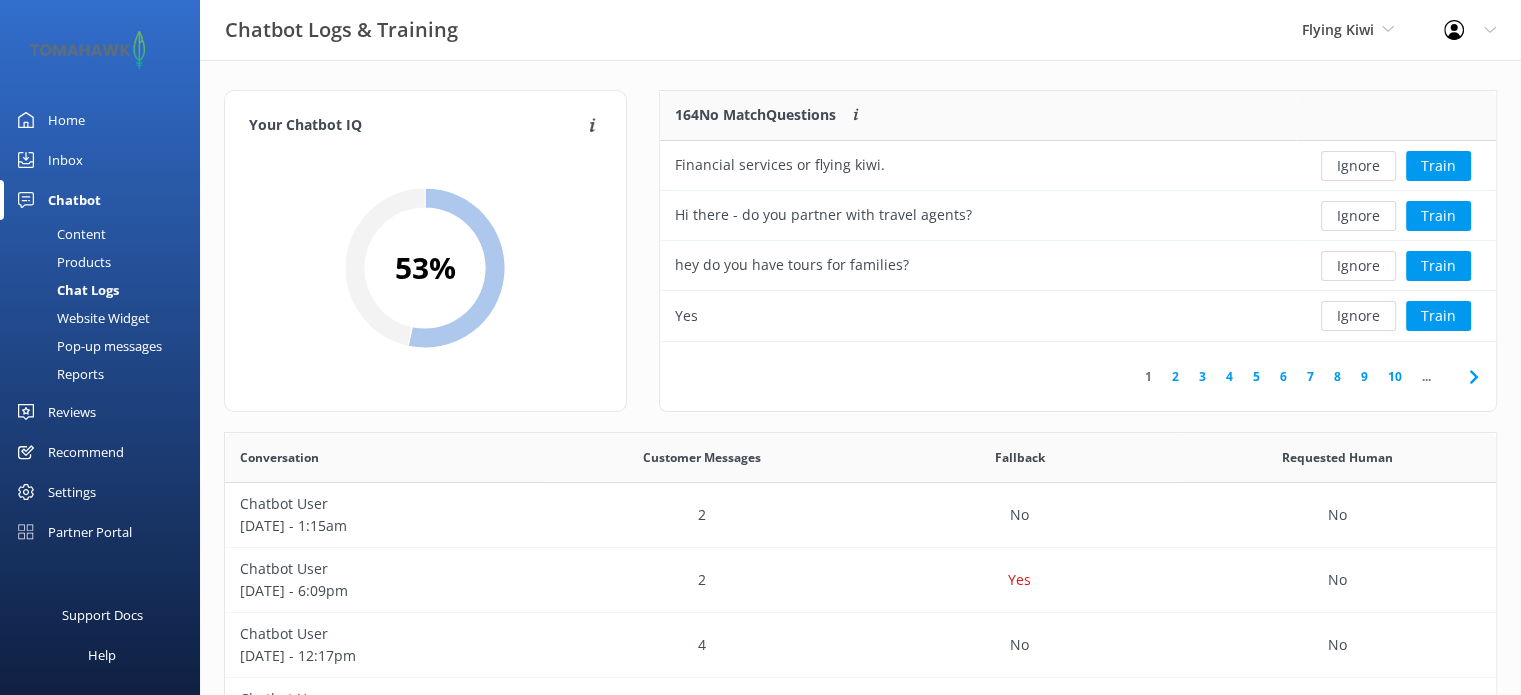 click on "Reports" at bounding box center (58, 374) 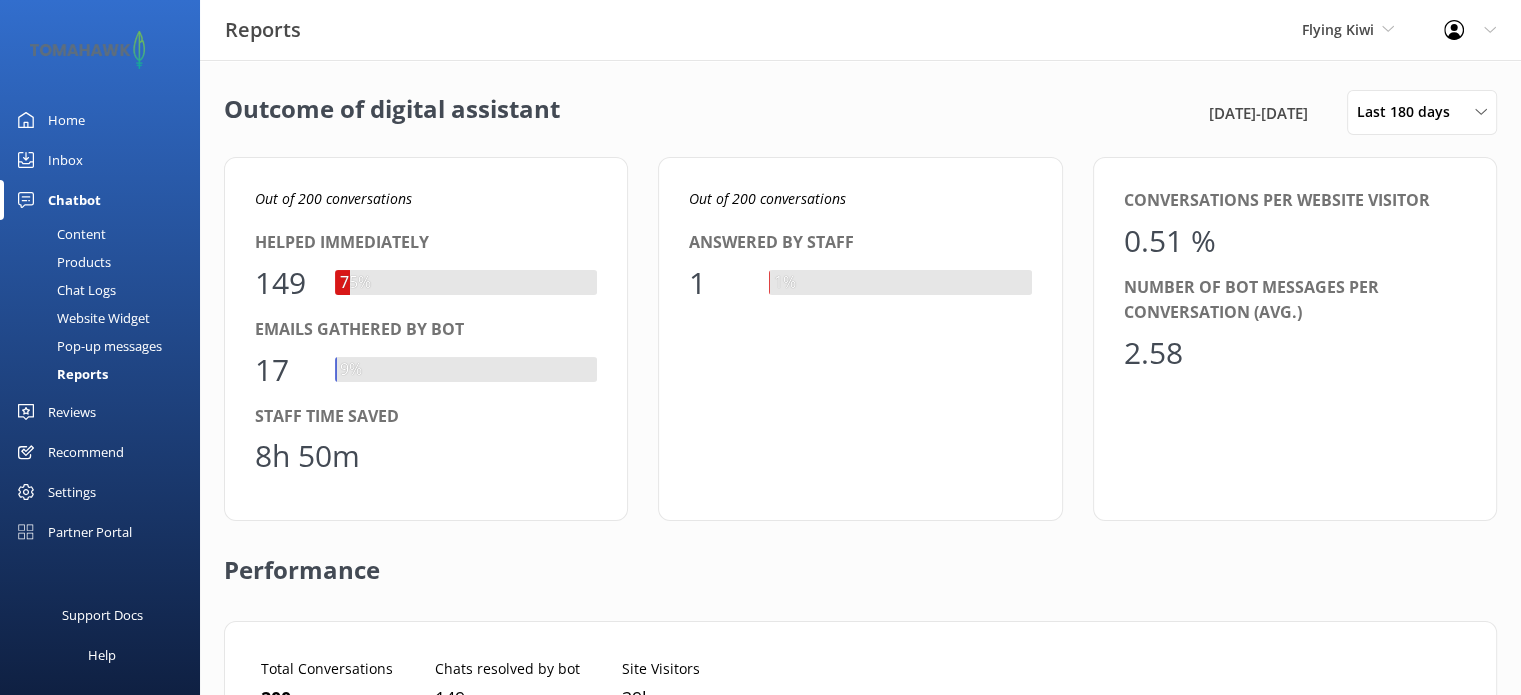 scroll, scrollTop: 16, scrollLeft: 16, axis: both 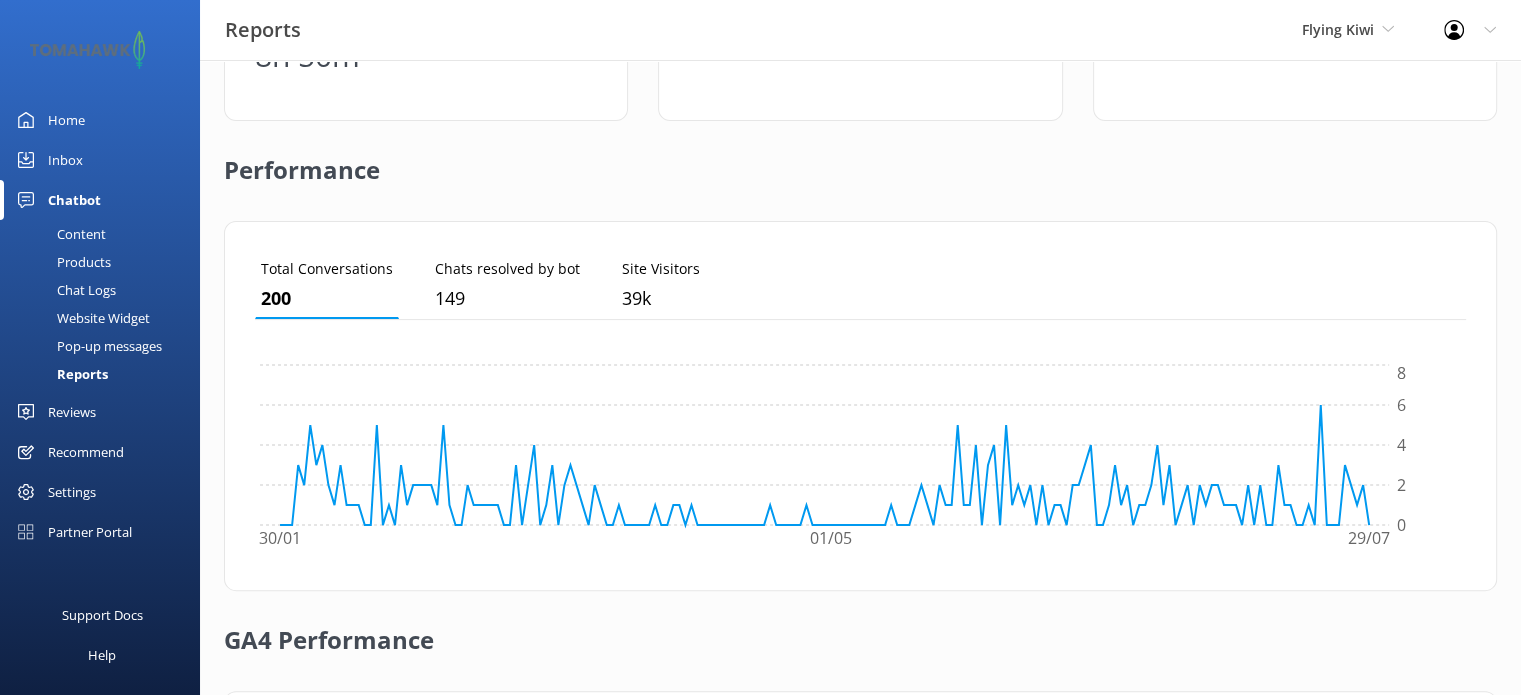click on "200" at bounding box center (327, 298) 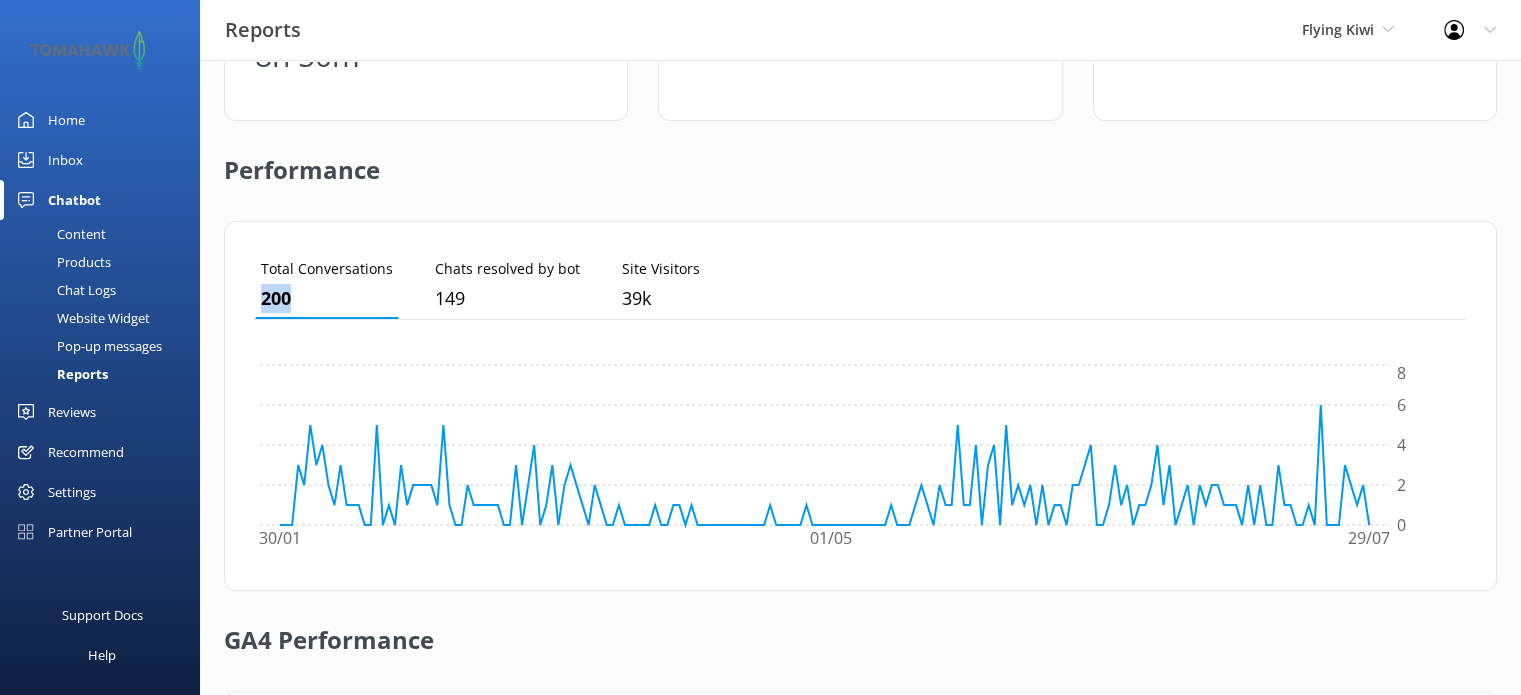 click on "200" at bounding box center (327, 298) 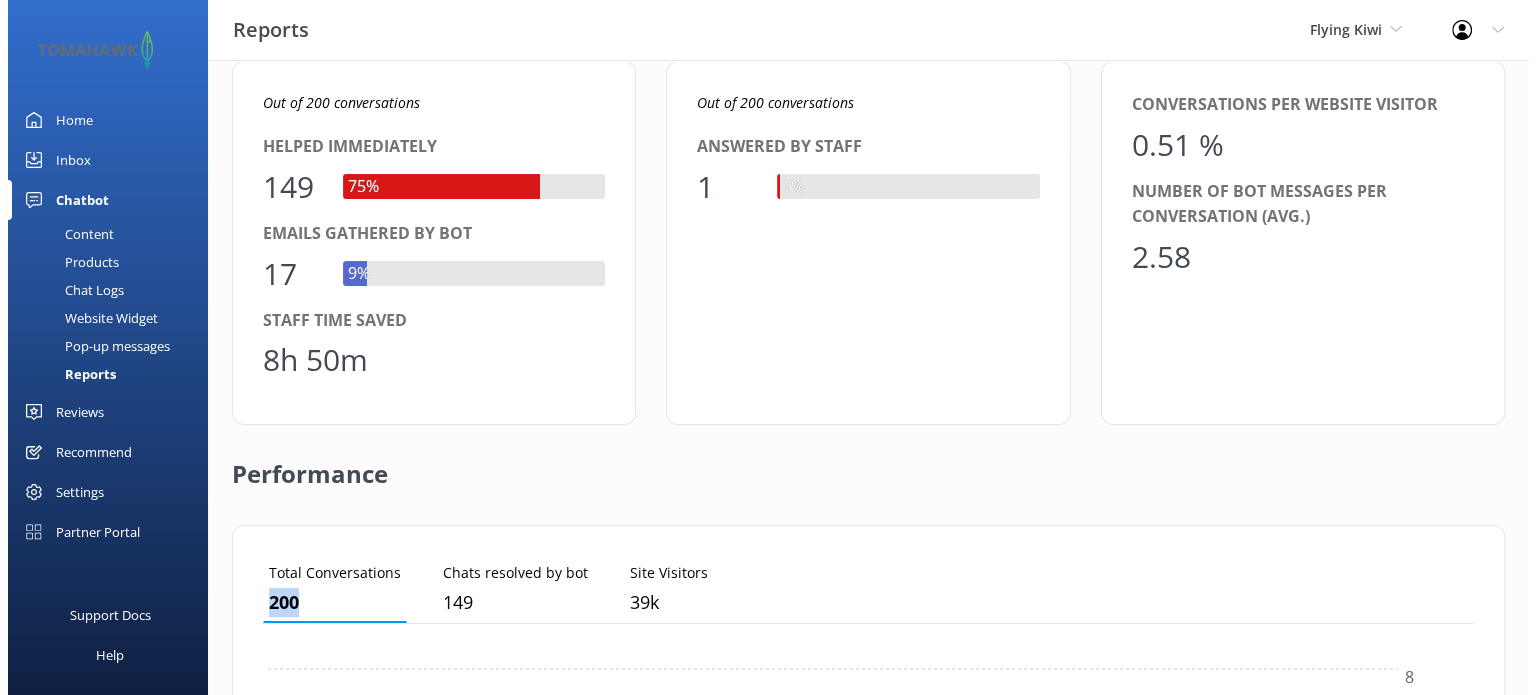 scroll, scrollTop: 0, scrollLeft: 0, axis: both 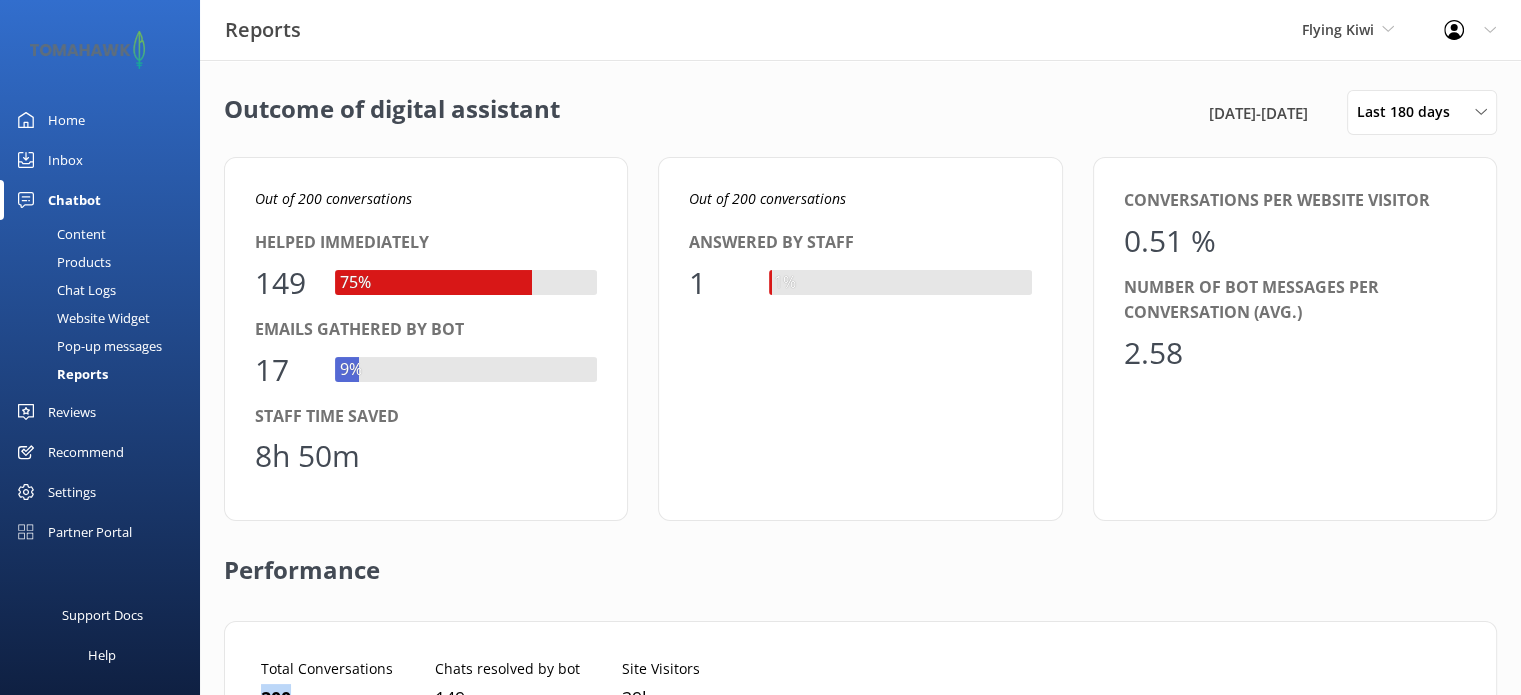 click on "Inbox" at bounding box center (65, 160) 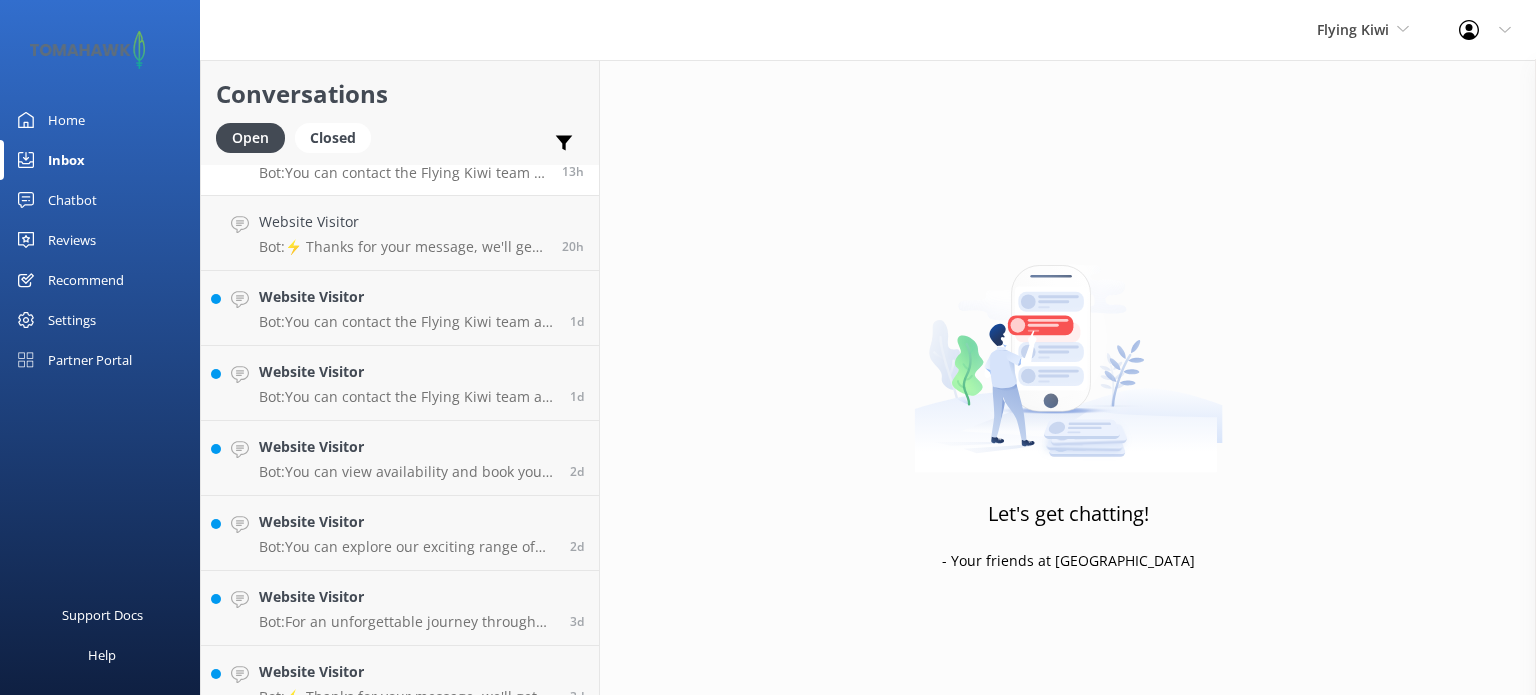 scroll, scrollTop: 69, scrollLeft: 0, axis: vertical 